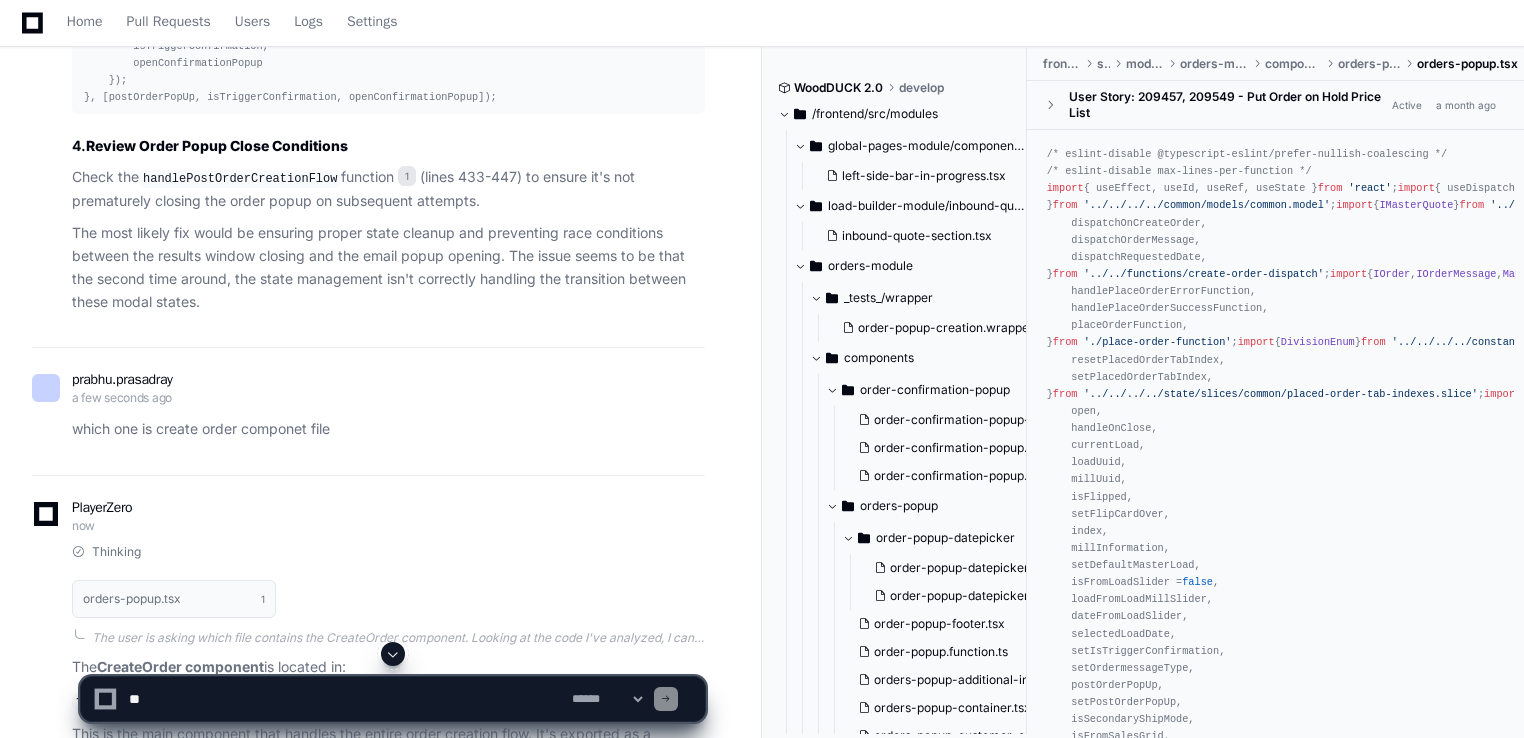 click on "Check the  handlePostOrderCreationFlow  function 1  (lines 433-447) to ensure it's not prematurely closing the order popup on subsequent attempts." 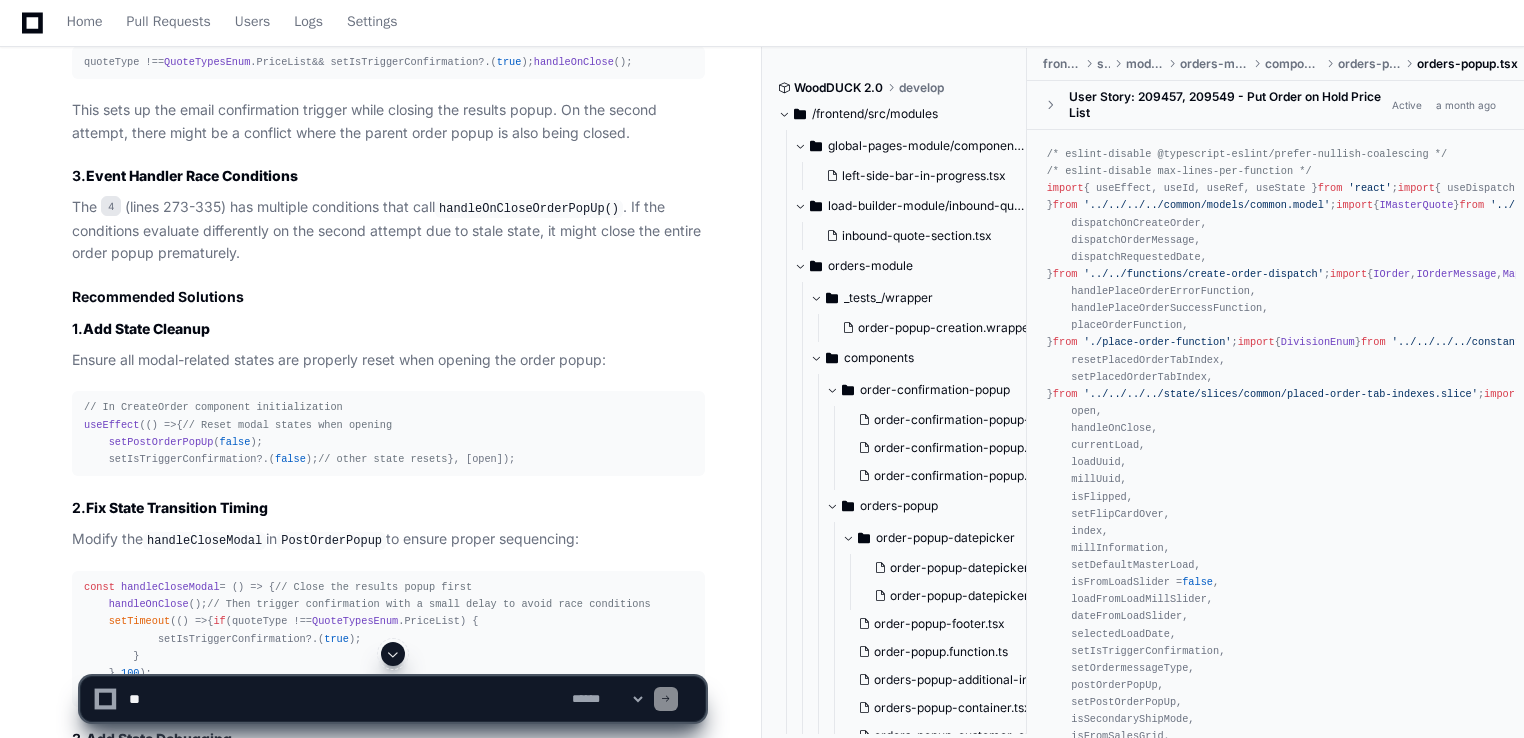 scroll, scrollTop: 2072, scrollLeft: 0, axis: vertical 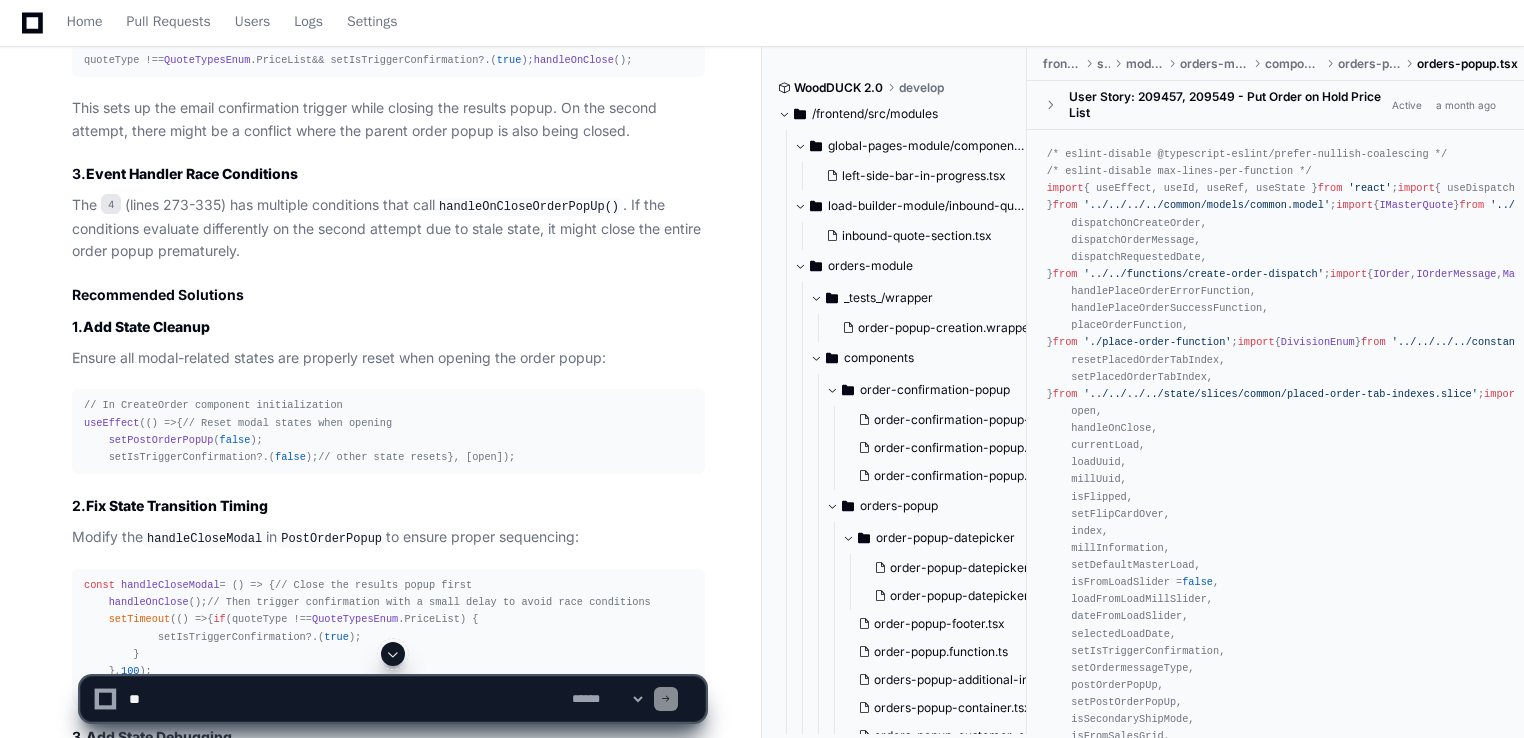 click on "handleOnCloseOrderPopUp()" 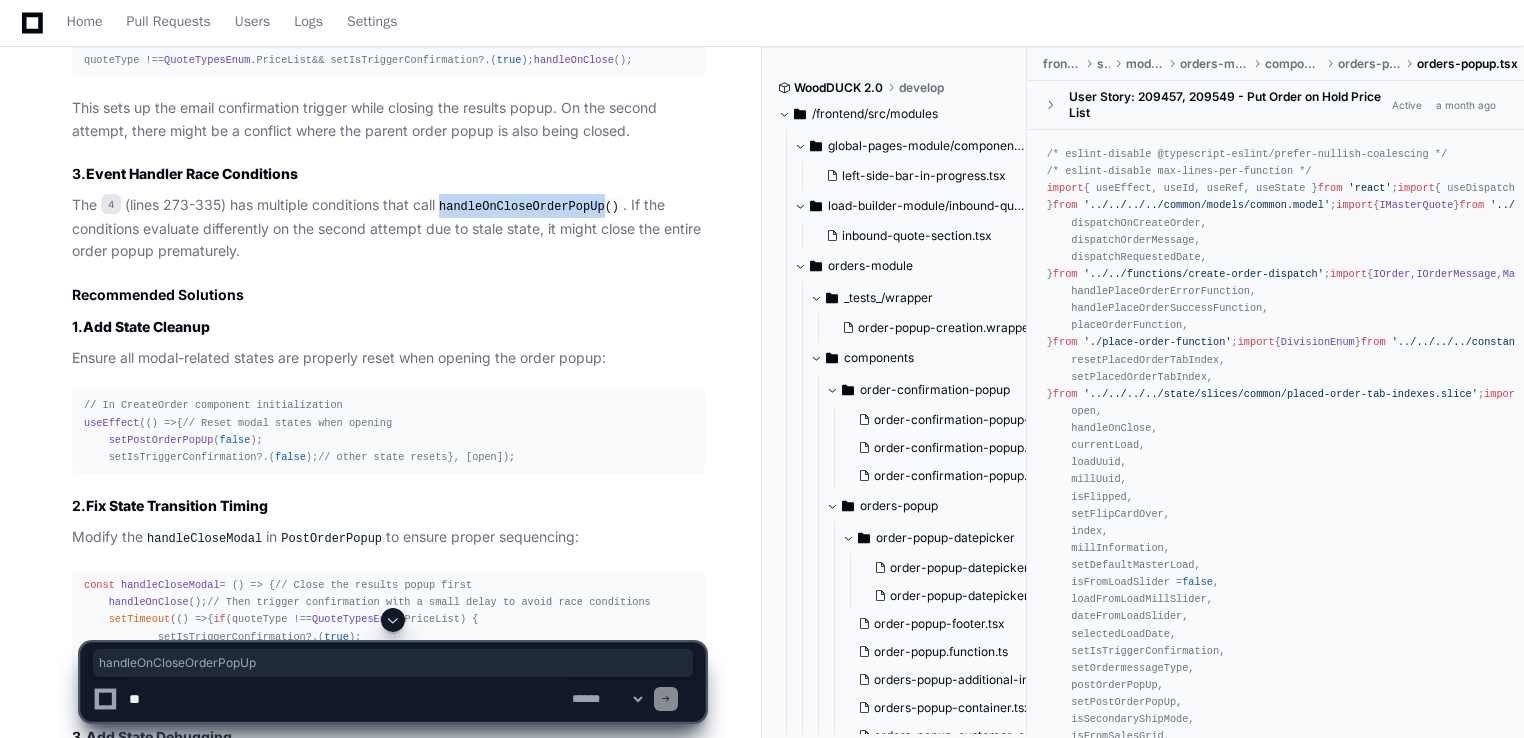 click on "handleOnCloseOrderPopUp()" 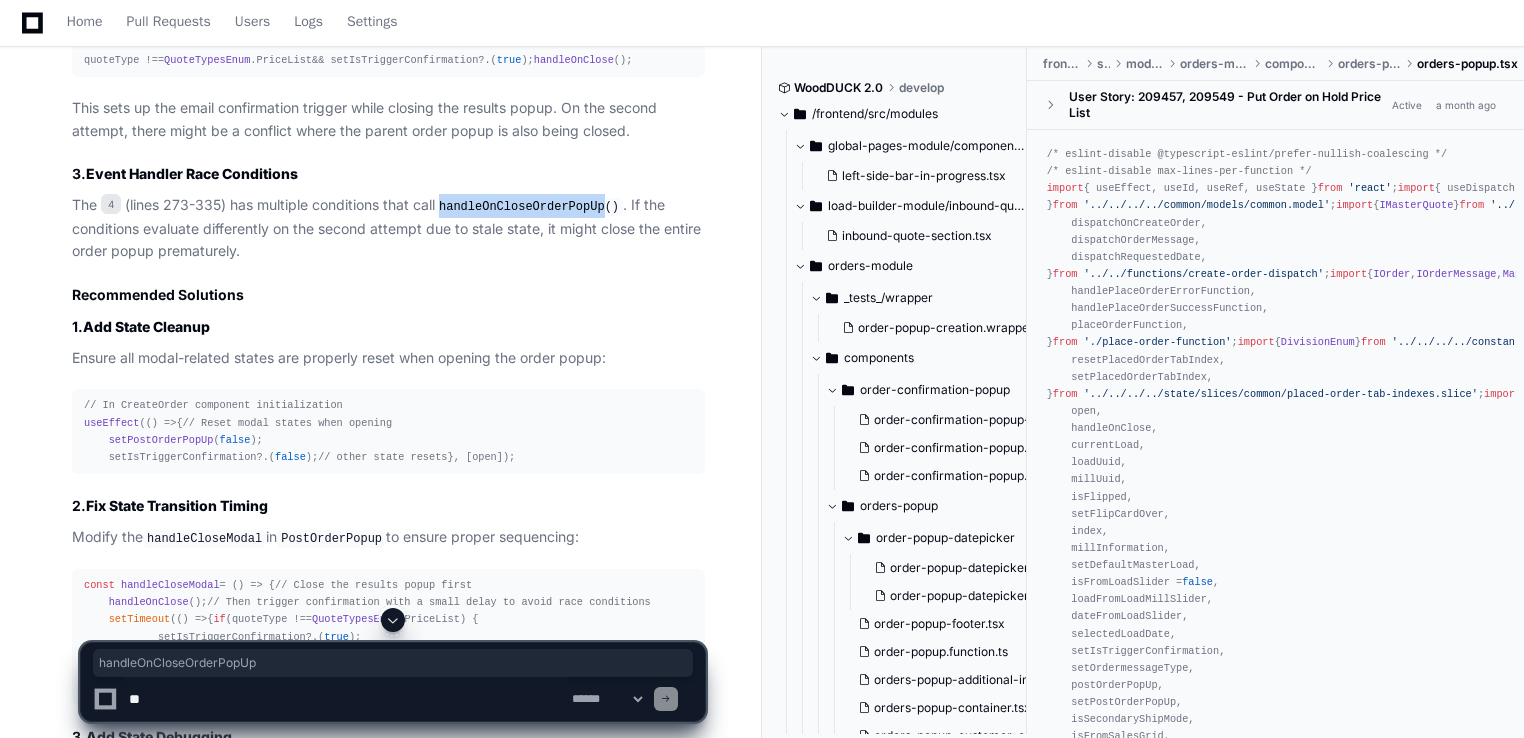 copy on "handleOnCloseOrderPopUp" 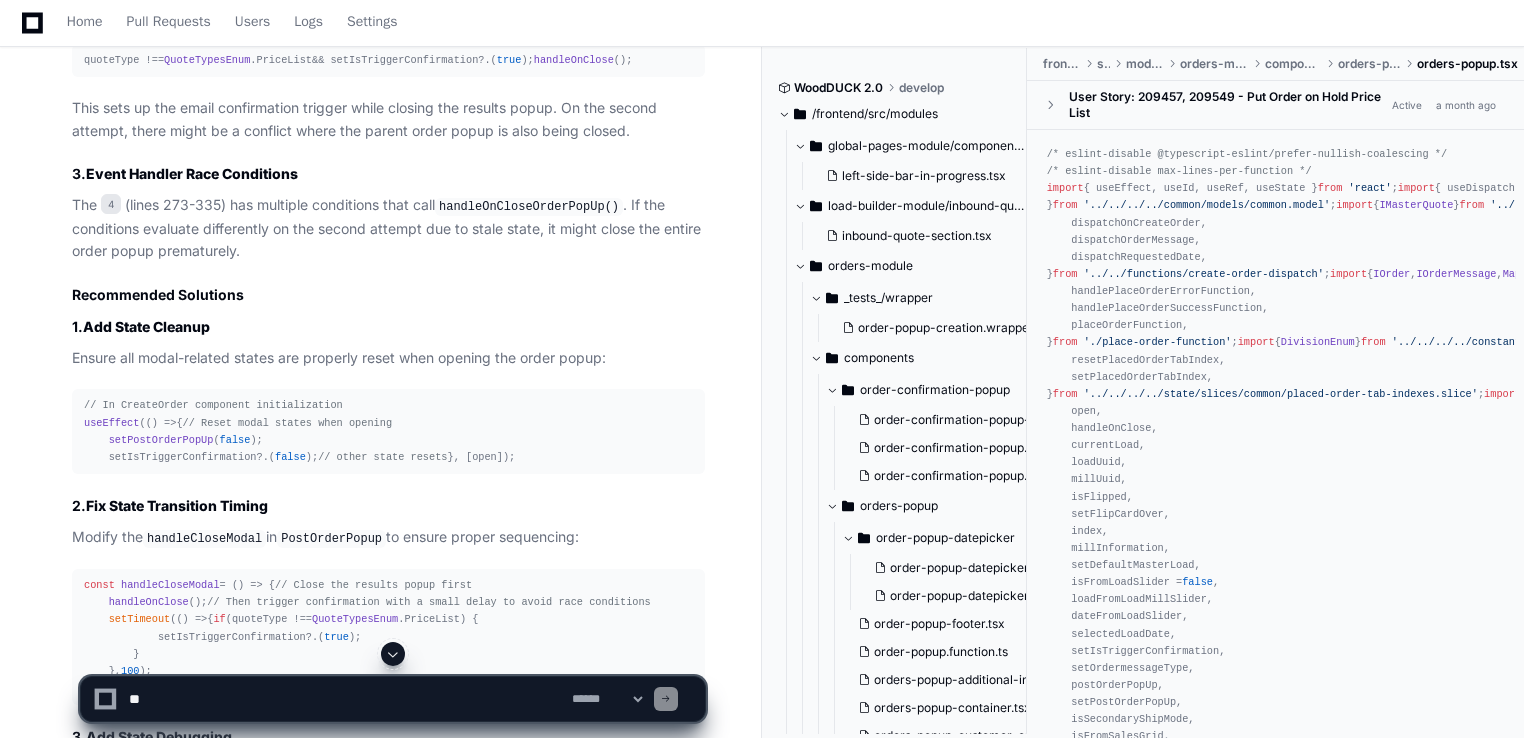 click on "// In CreateOrder component initialization
useEffect ( () =>  {
// Reset modal states when opening
setPostOrderPopUp ( false );
setIsTriggerConfirmation?.( false );
// other state resets
}, [open]);" 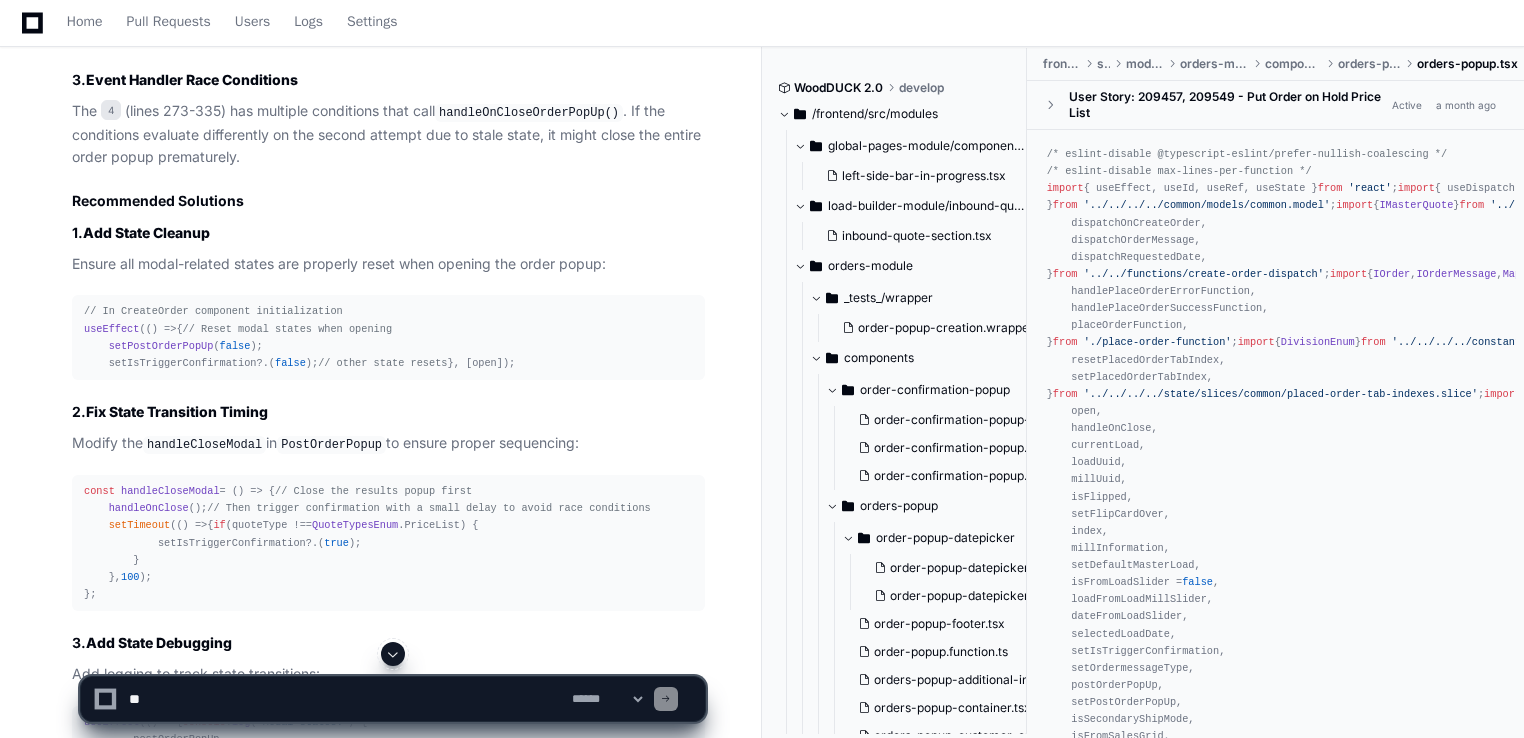 scroll, scrollTop: 2192, scrollLeft: 0, axis: vertical 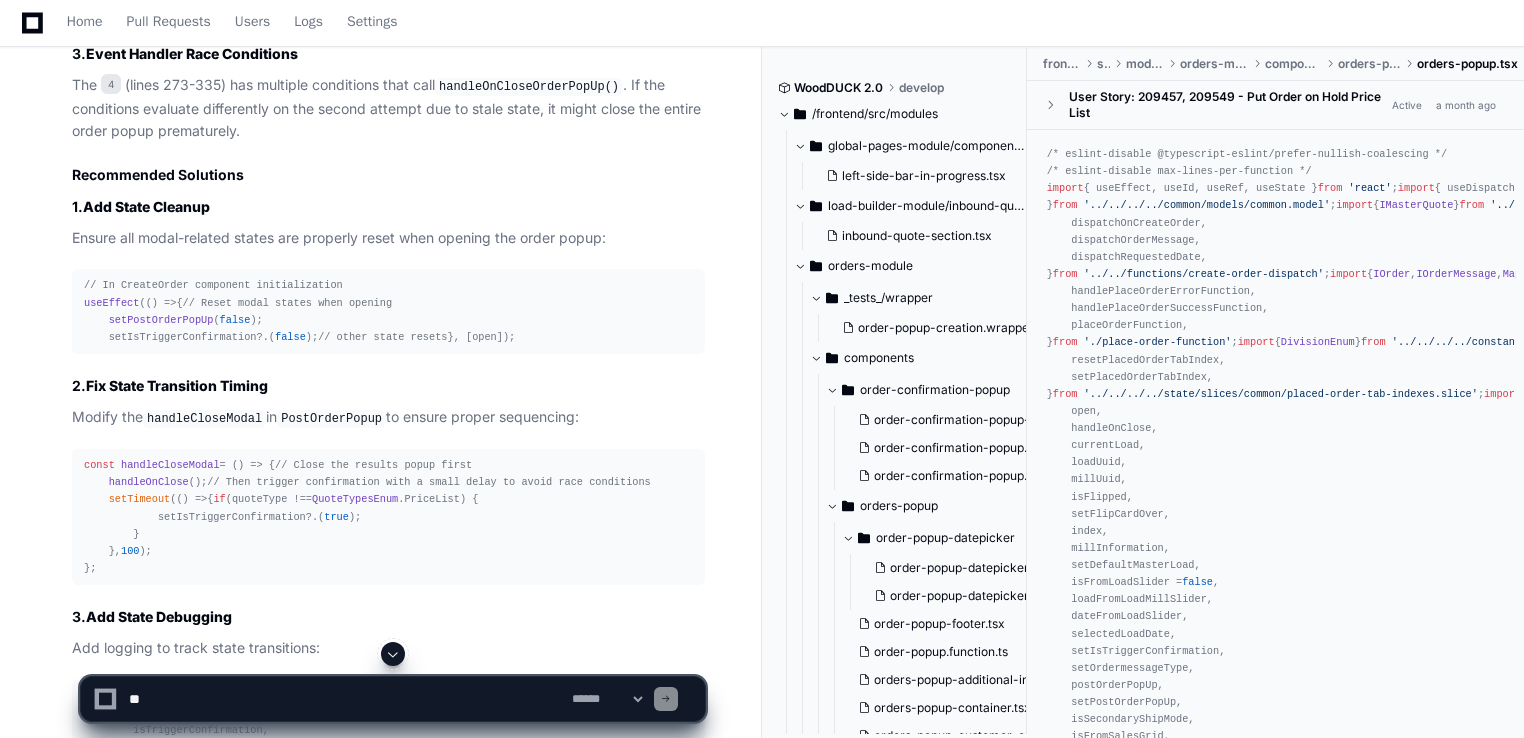 click 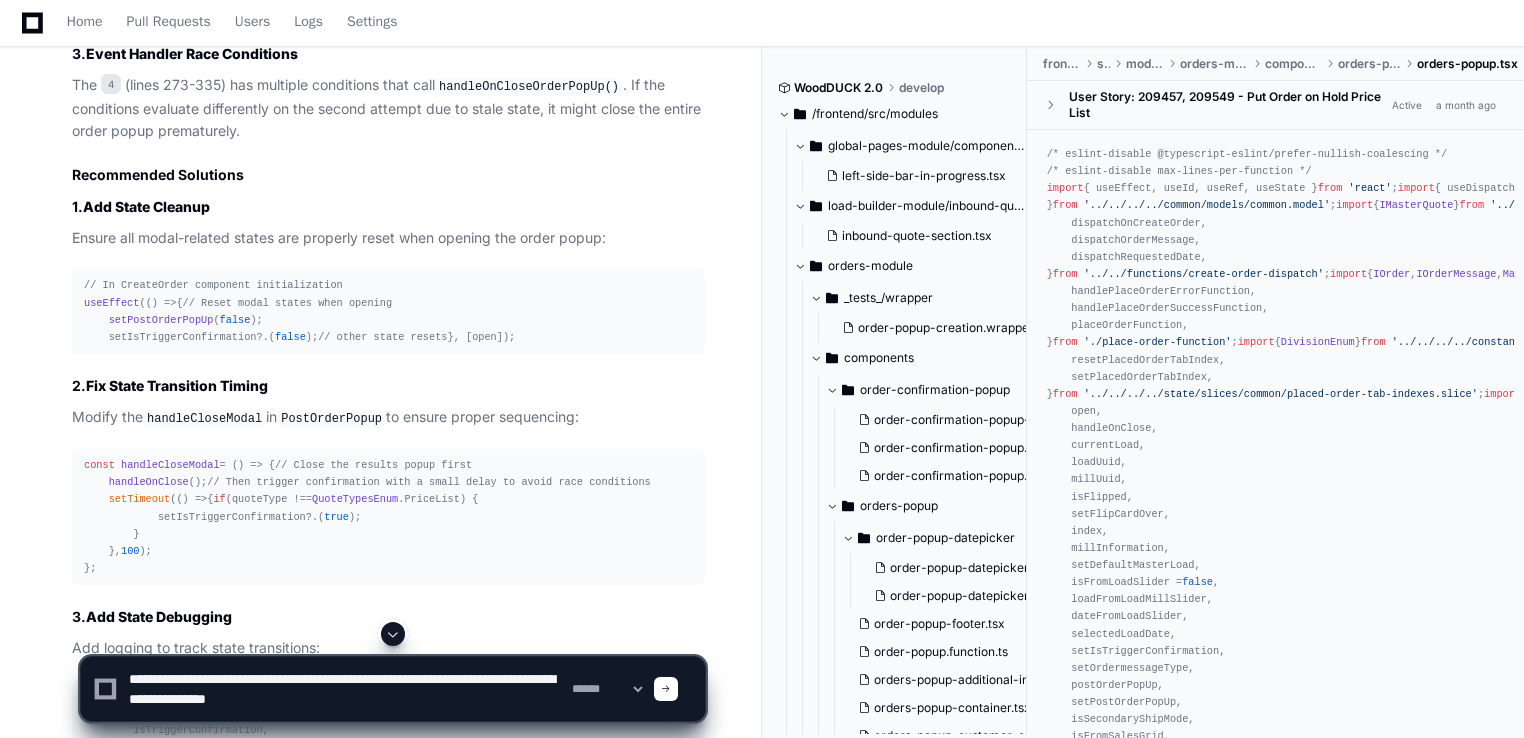 type on "**********" 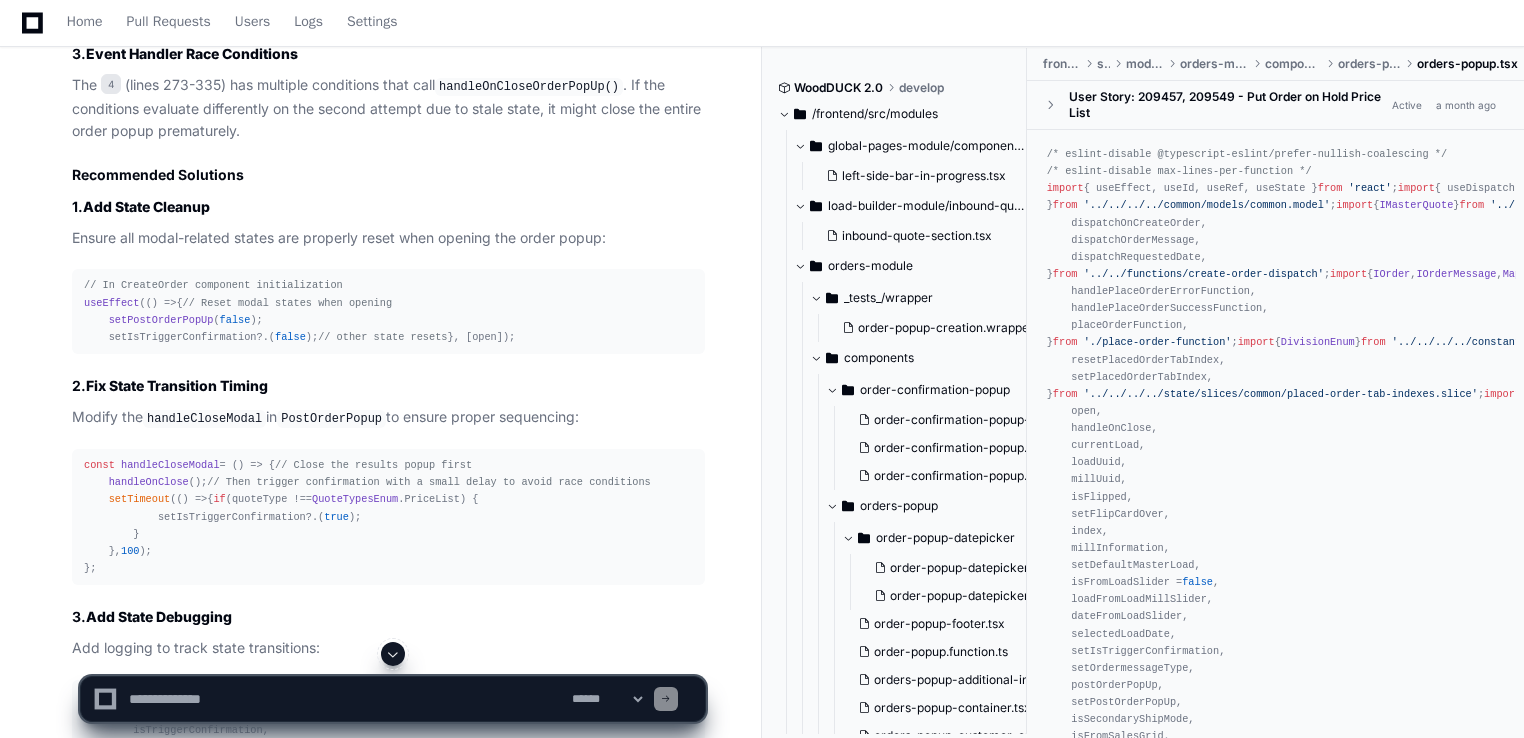 scroll, scrollTop: 0, scrollLeft: 0, axis: both 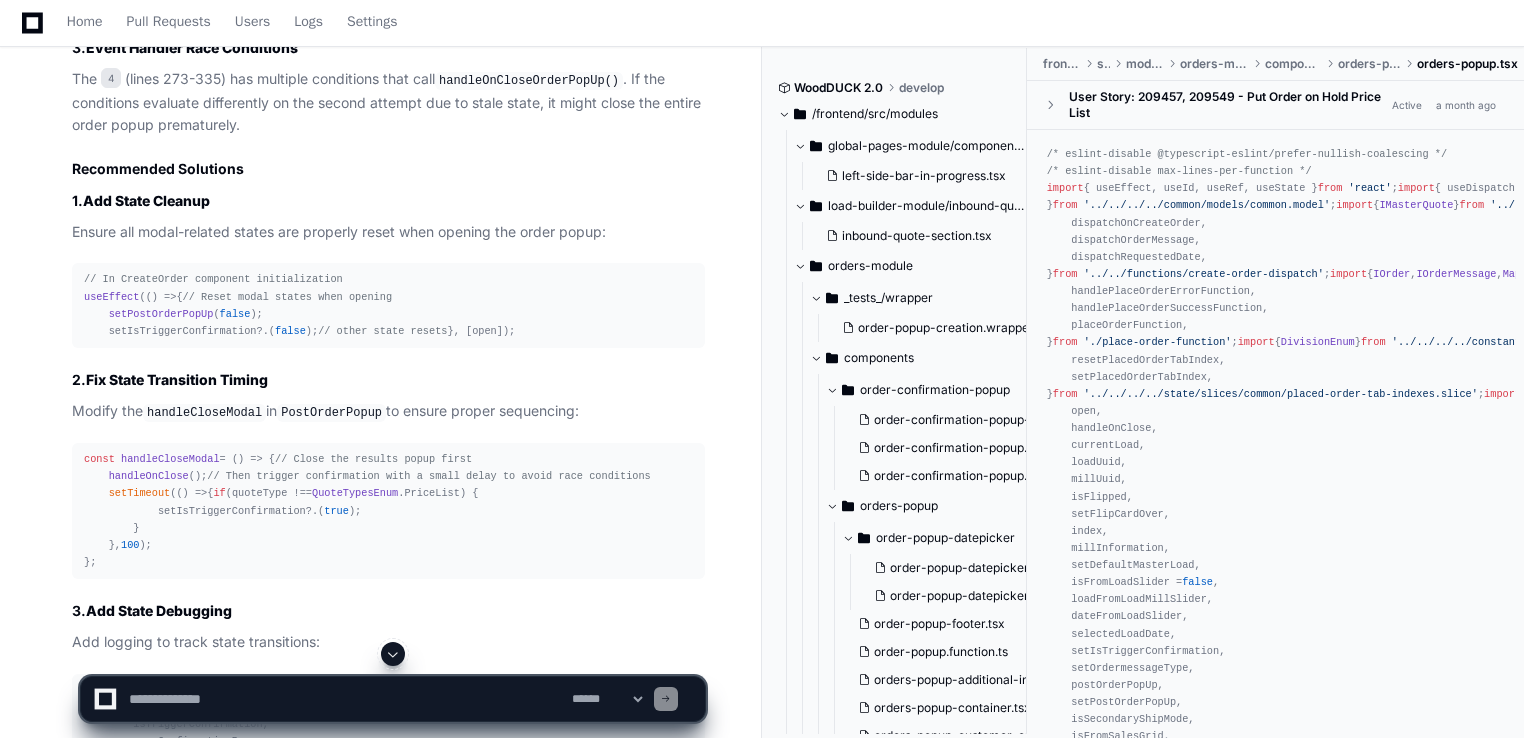 click 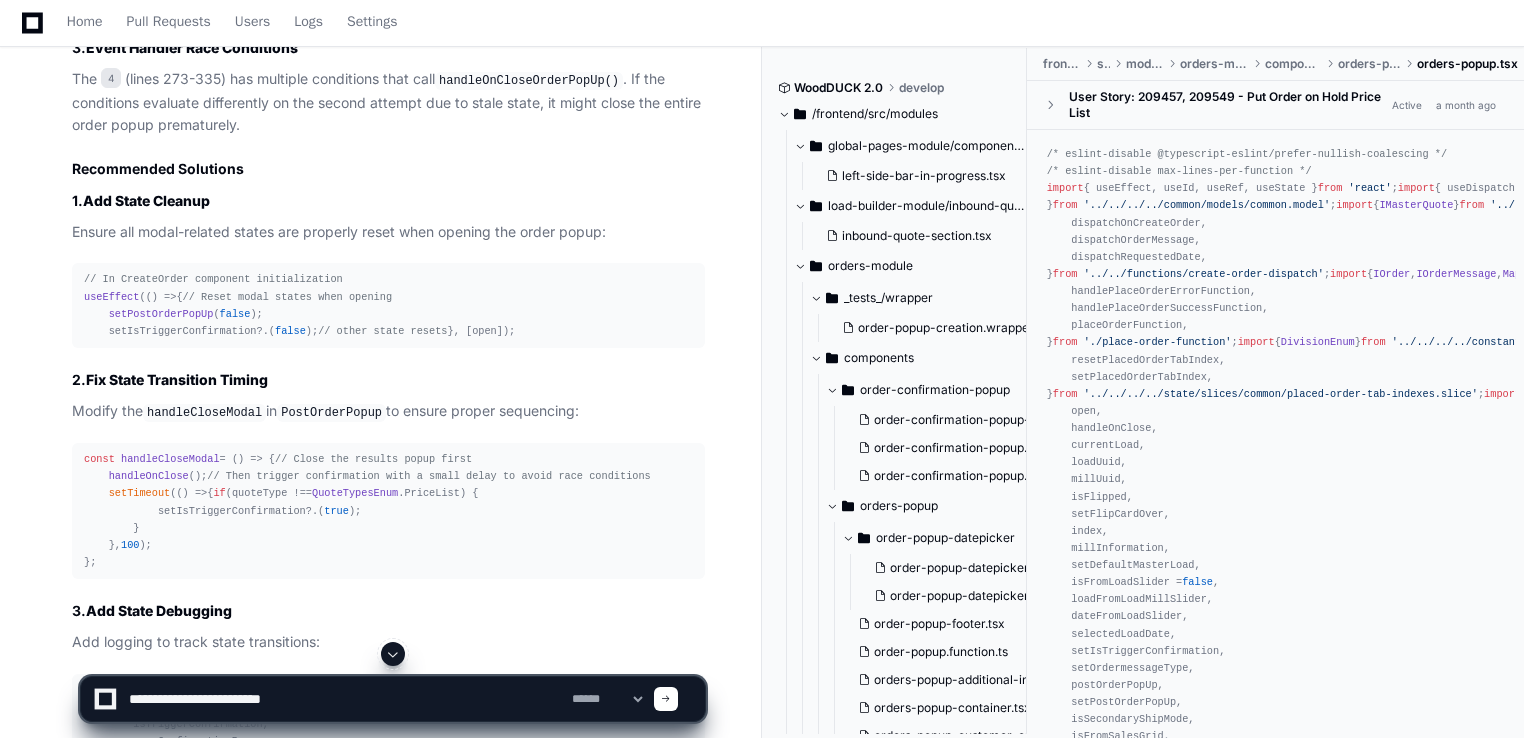 drag, startPoint x: 332, startPoint y: 696, endPoint x: 116, endPoint y: 703, distance: 216.1134 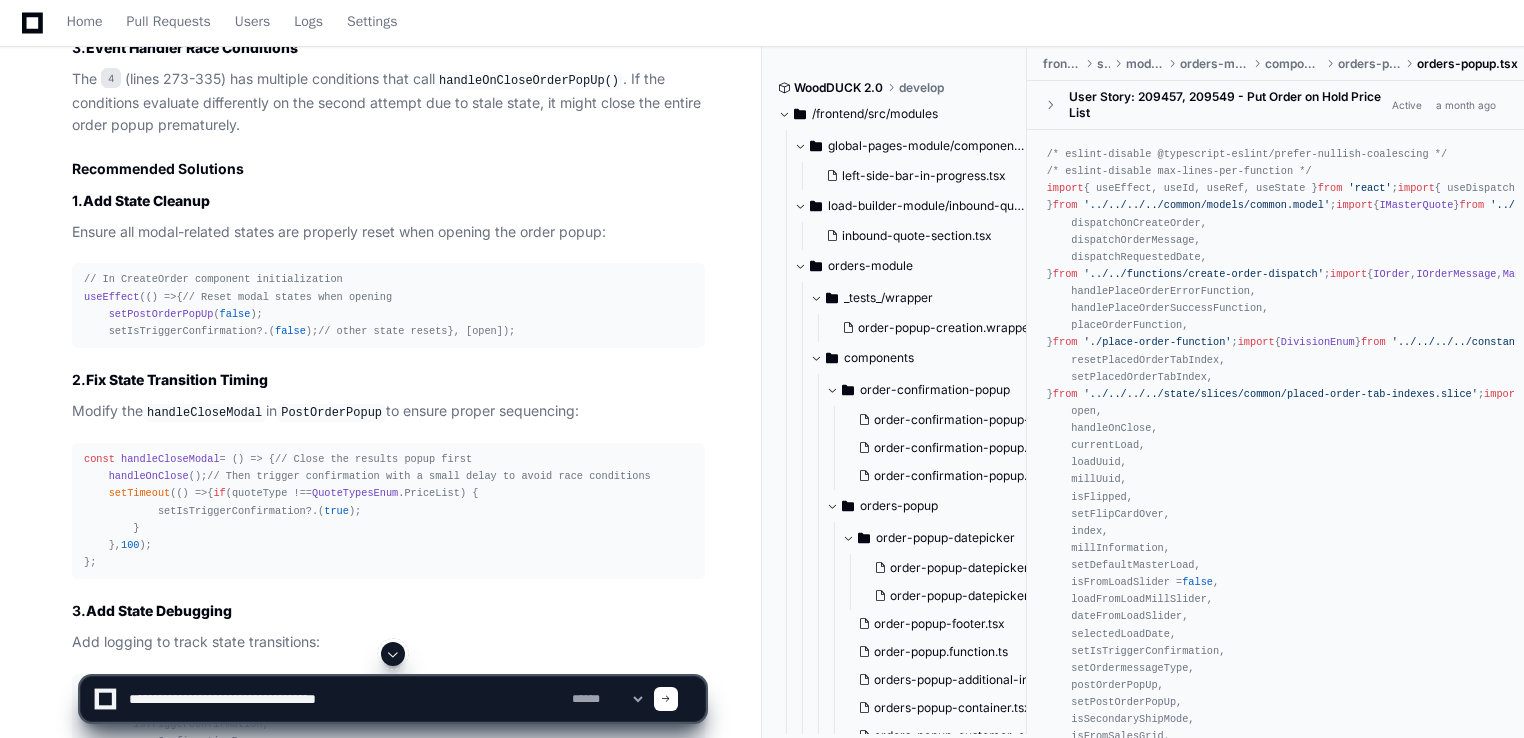 paste on "**********" 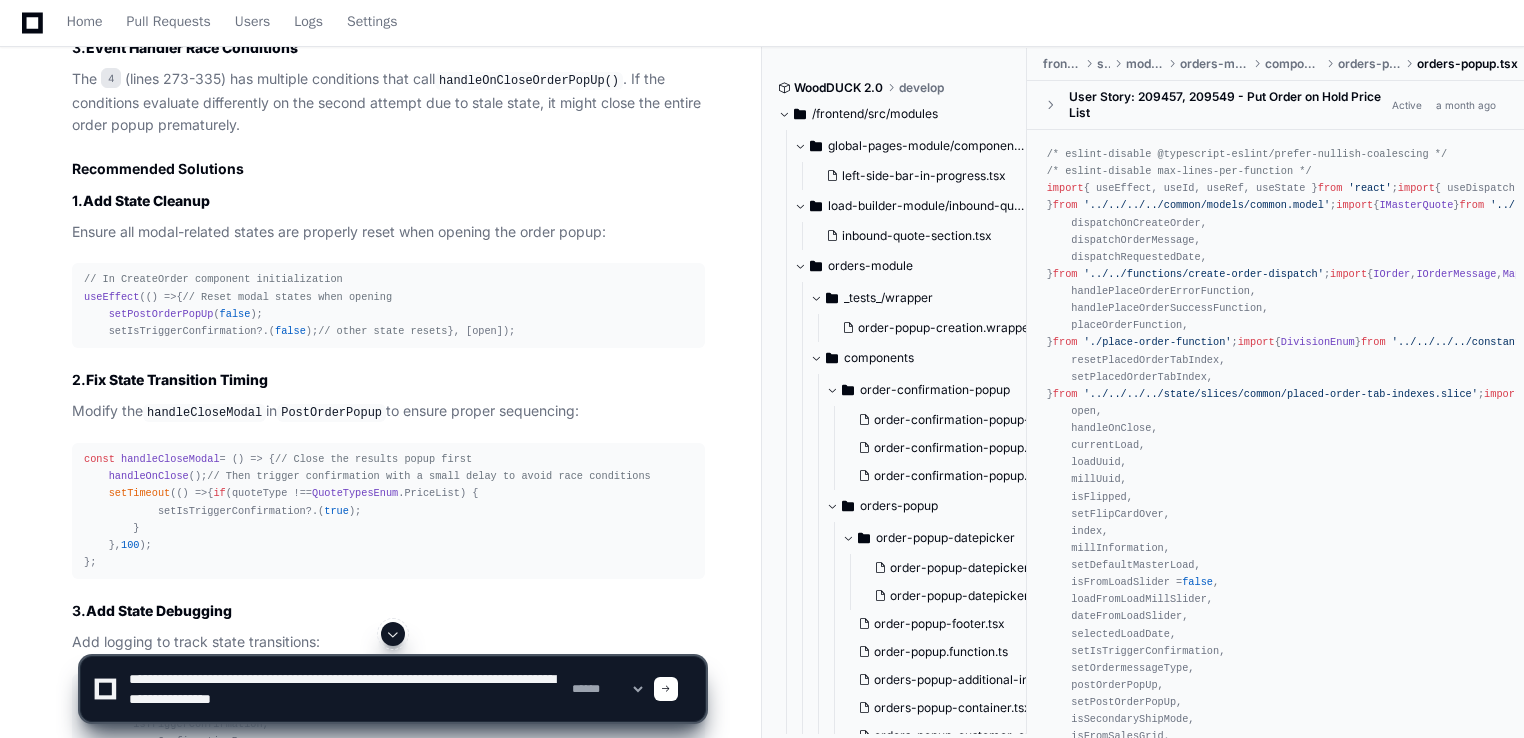 type on "**********" 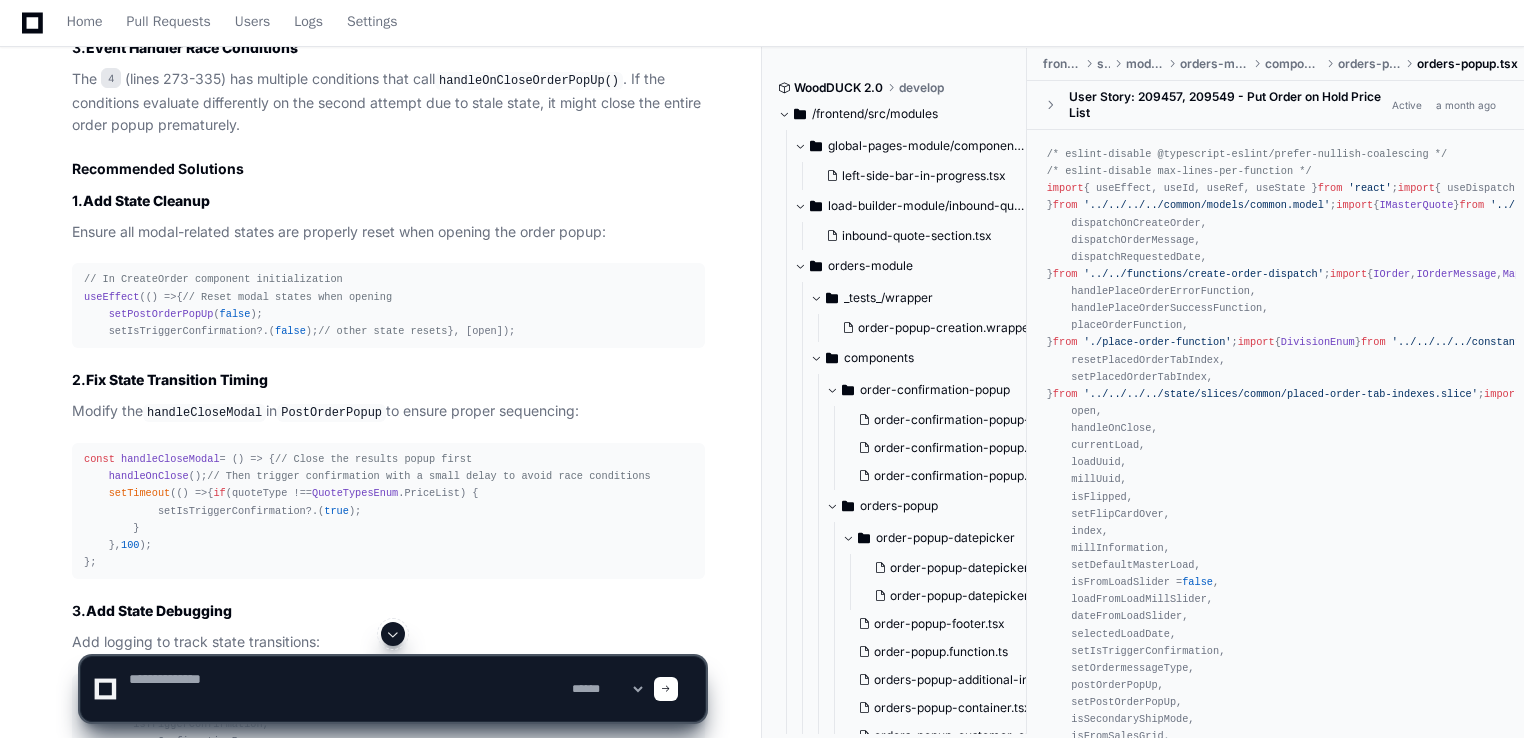 scroll, scrollTop: 0, scrollLeft: 0, axis: both 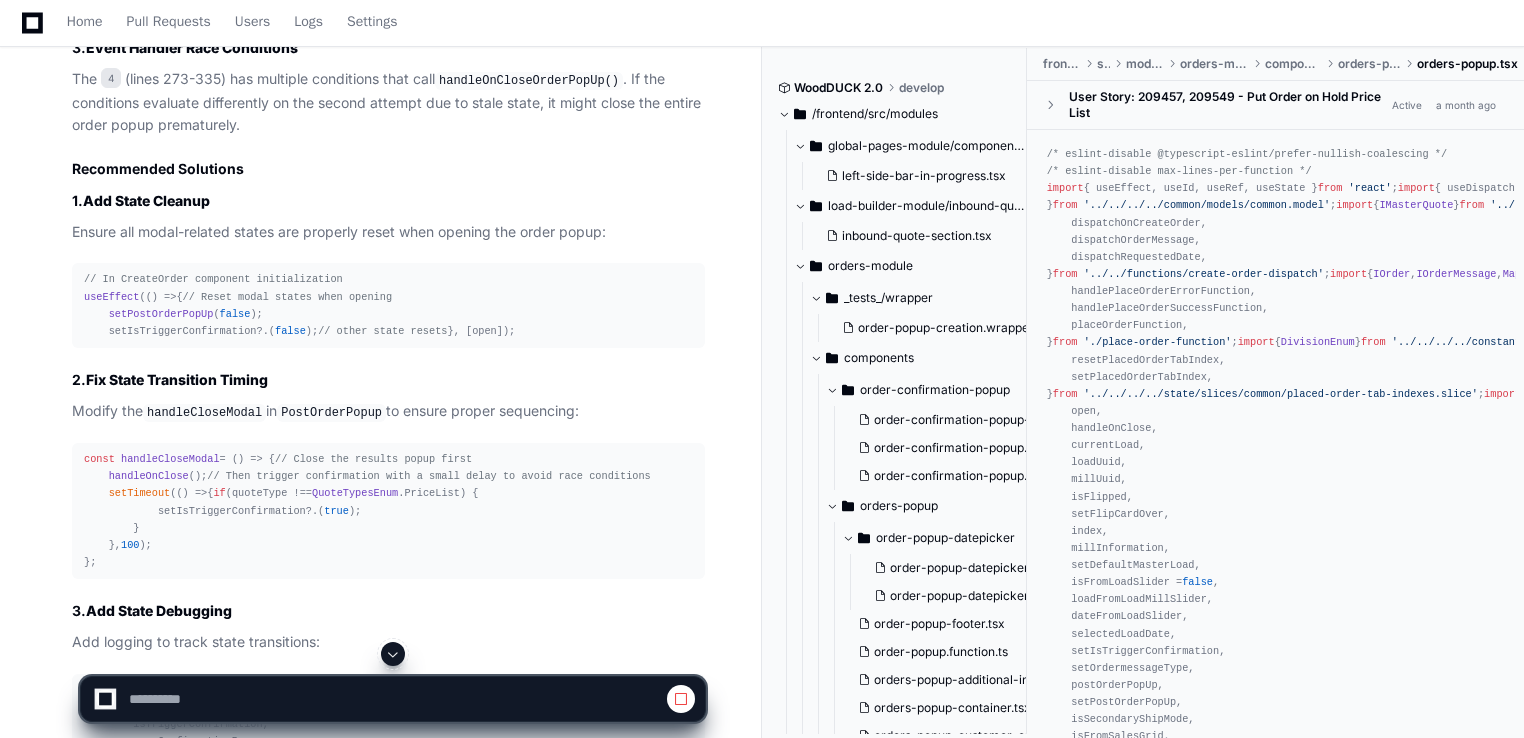 click on "const   handleCloseModal  = ( ) => {
// Close the results popup first
handleOnClose ();
// Then trigger confirmation with a small delay to avoid race conditions
setTimeout ( () =>  {
if  (quoteType !==  QuoteTypesEnum . PriceList ) {
setIsTriggerConfirmation?.( true );
}
},  100 );
};" 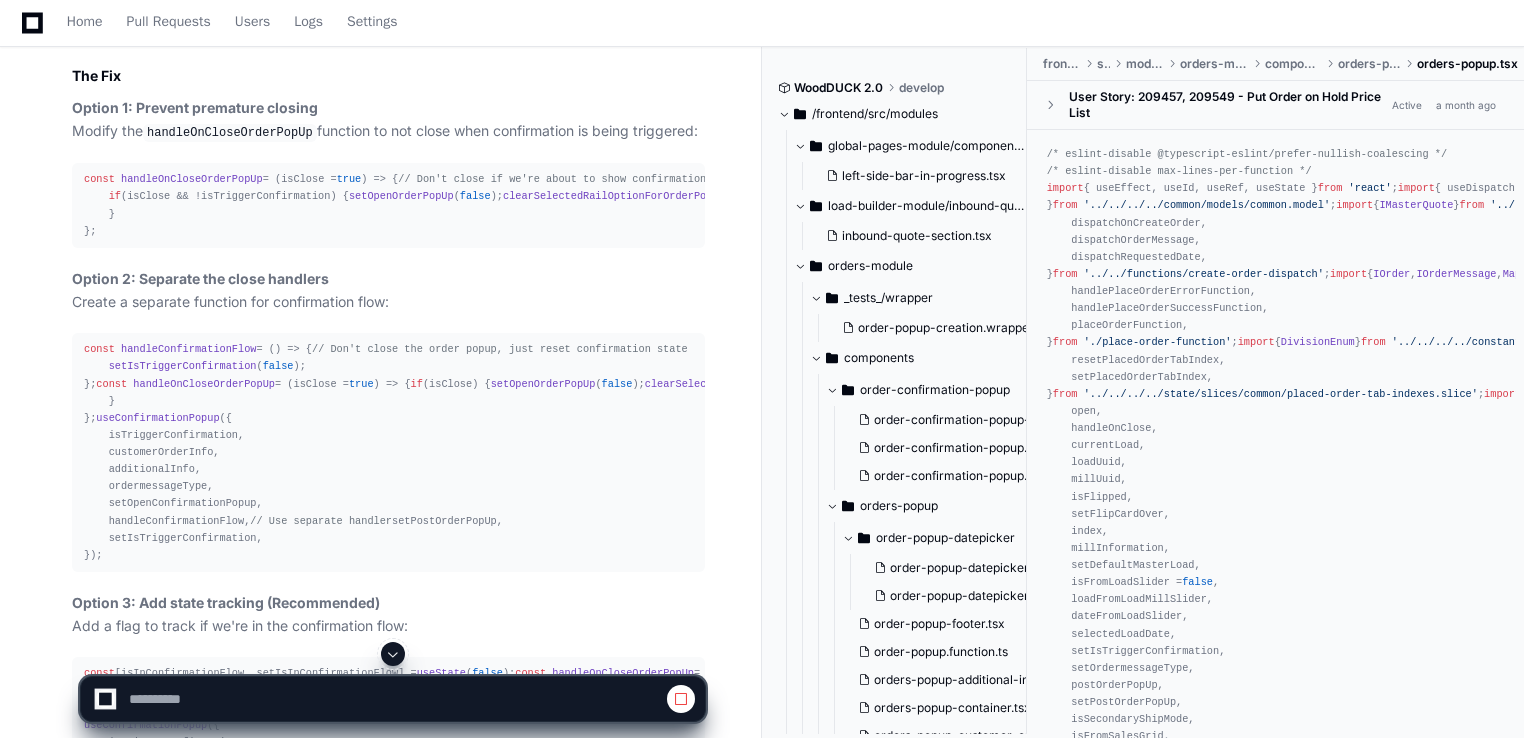 scroll, scrollTop: 5318, scrollLeft: 0, axis: vertical 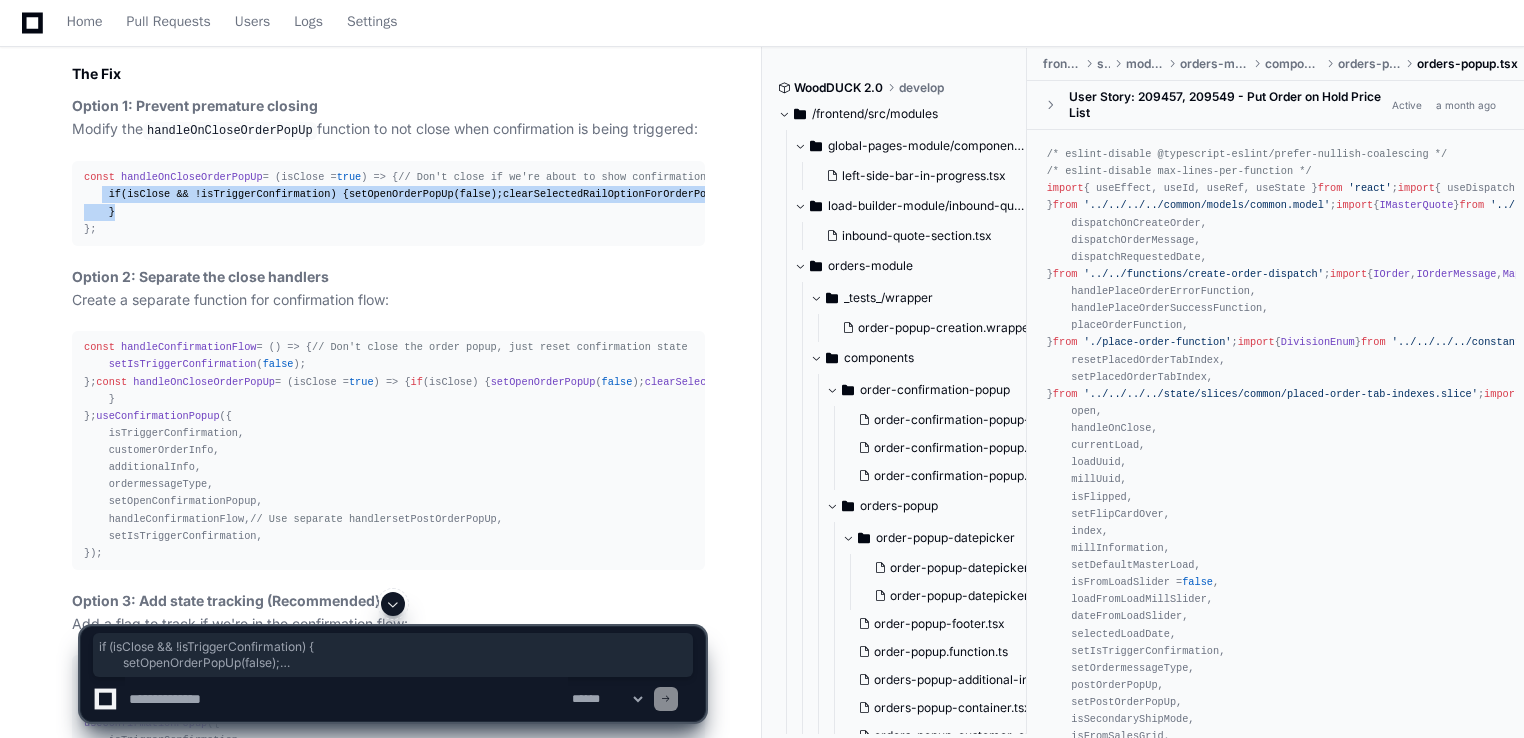 drag, startPoint x: 102, startPoint y: 391, endPoint x: 151, endPoint y: 458, distance: 83.00603 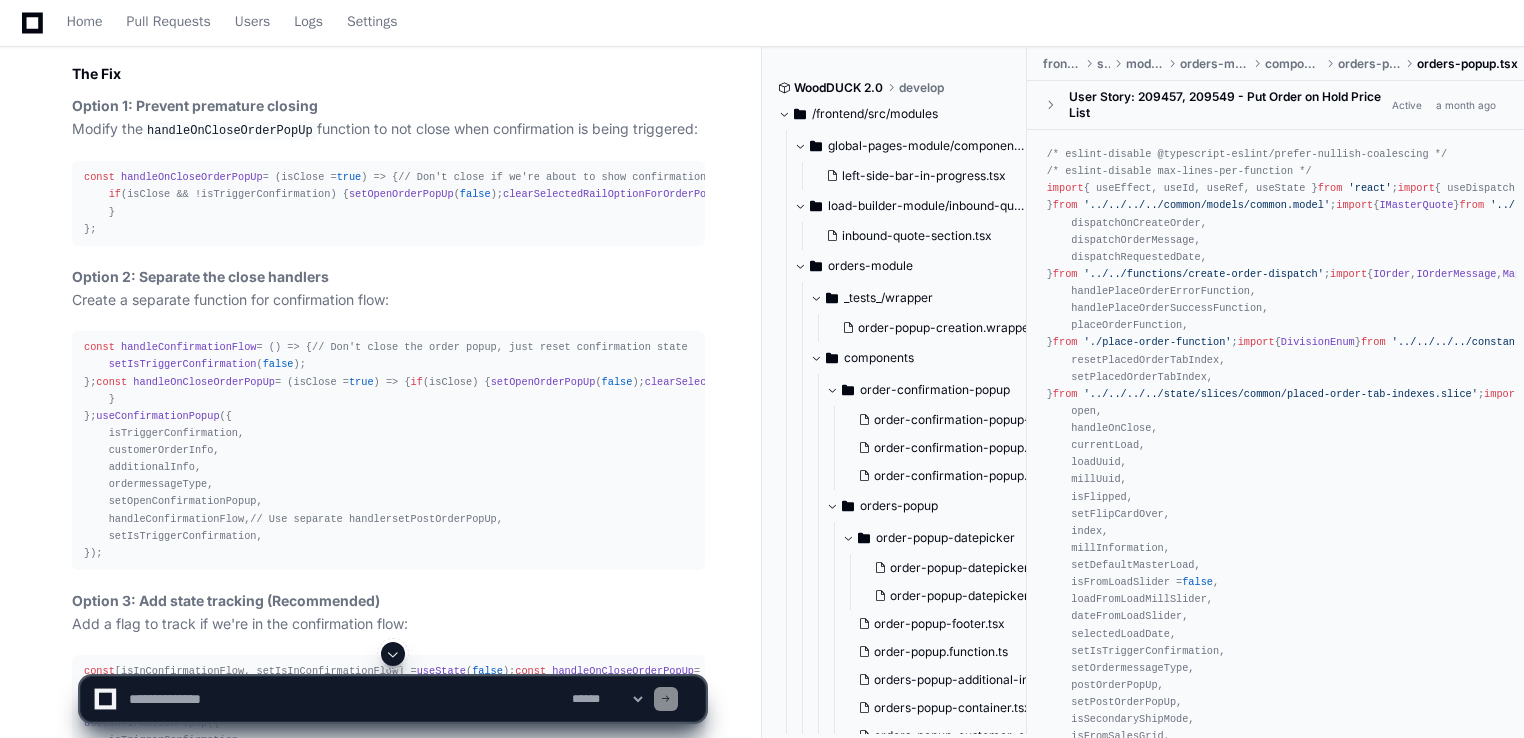 click on "// Don't close if we're about to show confirmation popup" 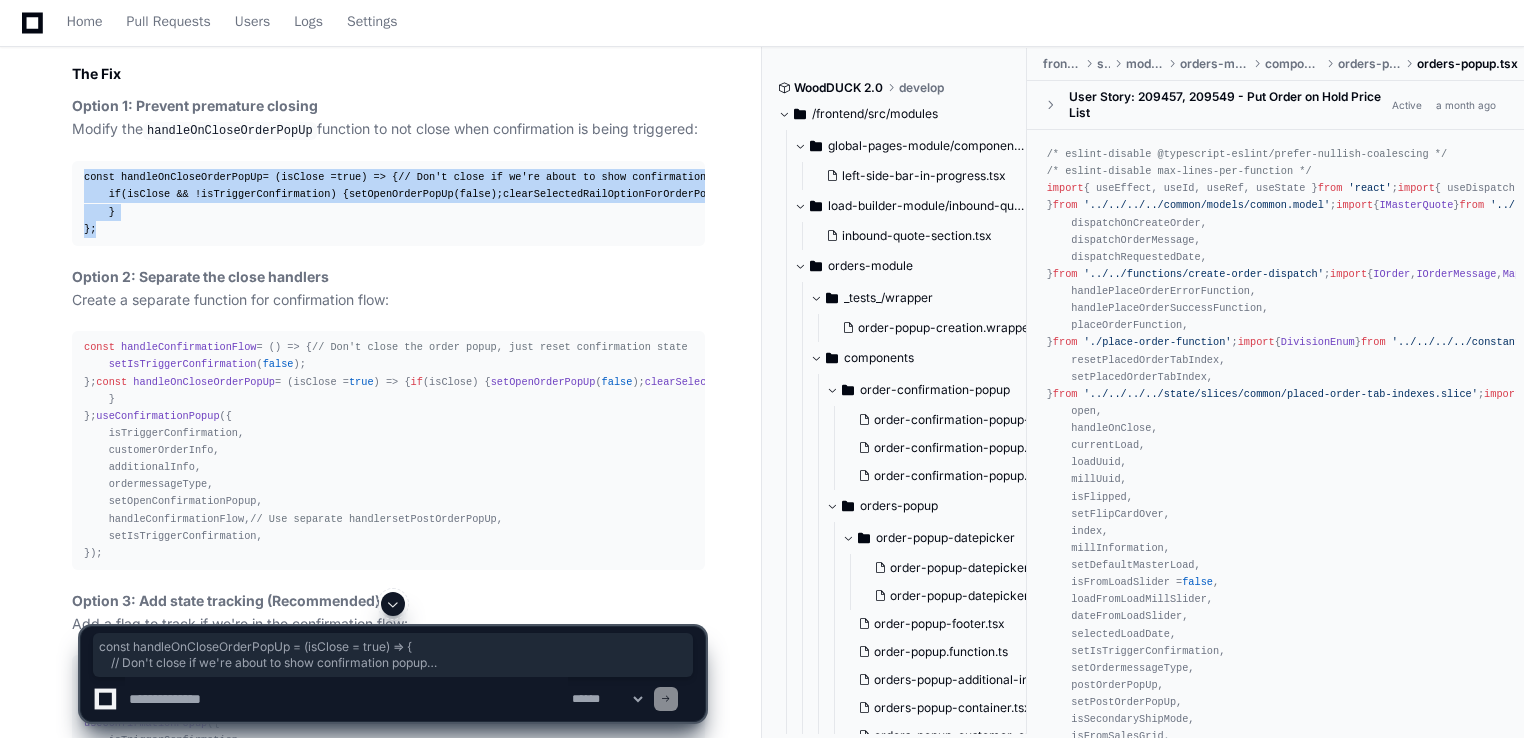 drag, startPoint x: 99, startPoint y: 482, endPoint x: 73, endPoint y: 359, distance: 125.71794 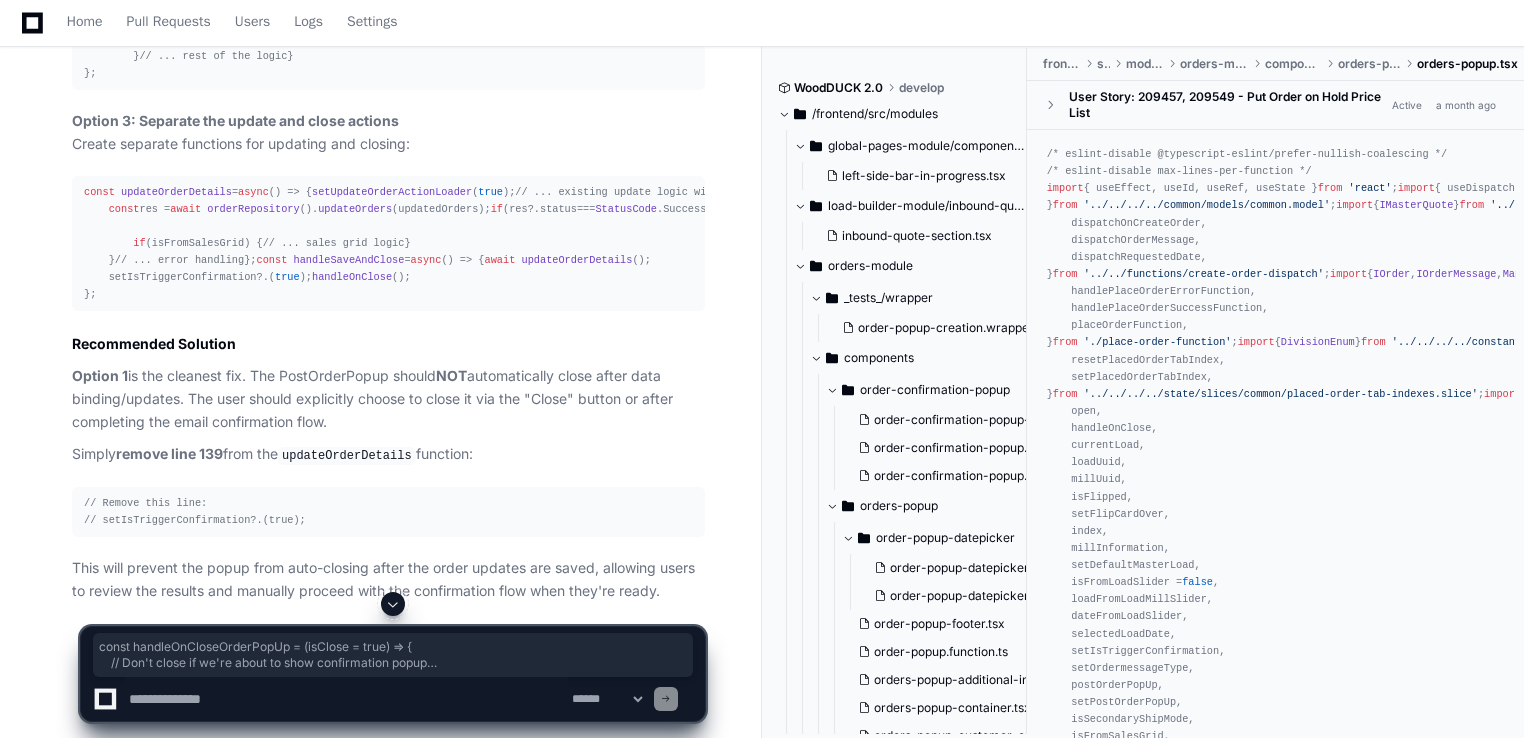 scroll, scrollTop: 7718, scrollLeft: 0, axis: vertical 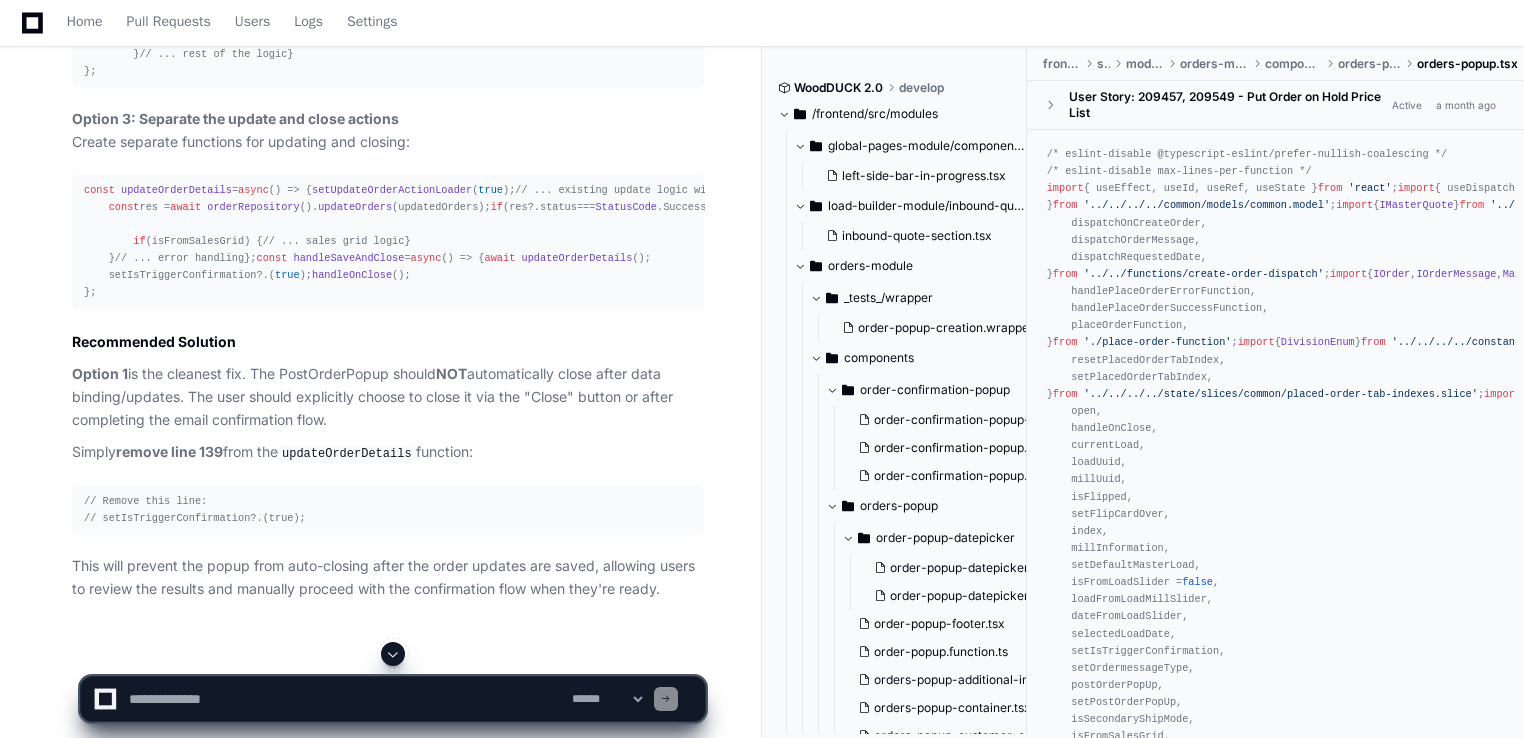 click on "const  res =  await   orderRepository (). updateOrders (updatedOrders);
if  (res?. status  ===  StatusCode . SuccessOK ) {
setTriggerGetOrderAPI ( true );
setIsCustomerPo (!isCustomerPo);
setIsTriggerConfirmation?.( true );   // <- THIS CAUSES AUTO-CLOSING
// ... other logic
}" 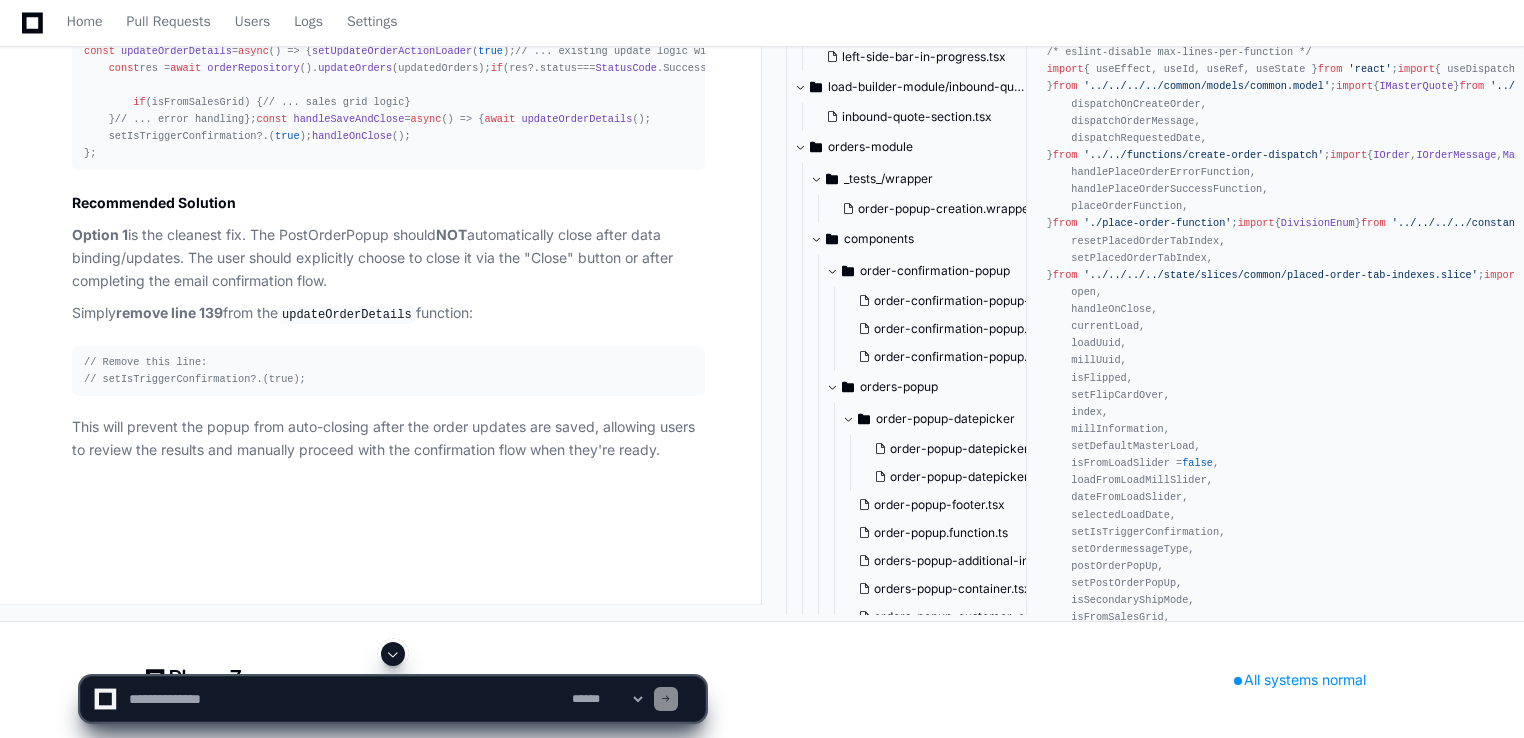 scroll, scrollTop: 8398, scrollLeft: 0, axis: vertical 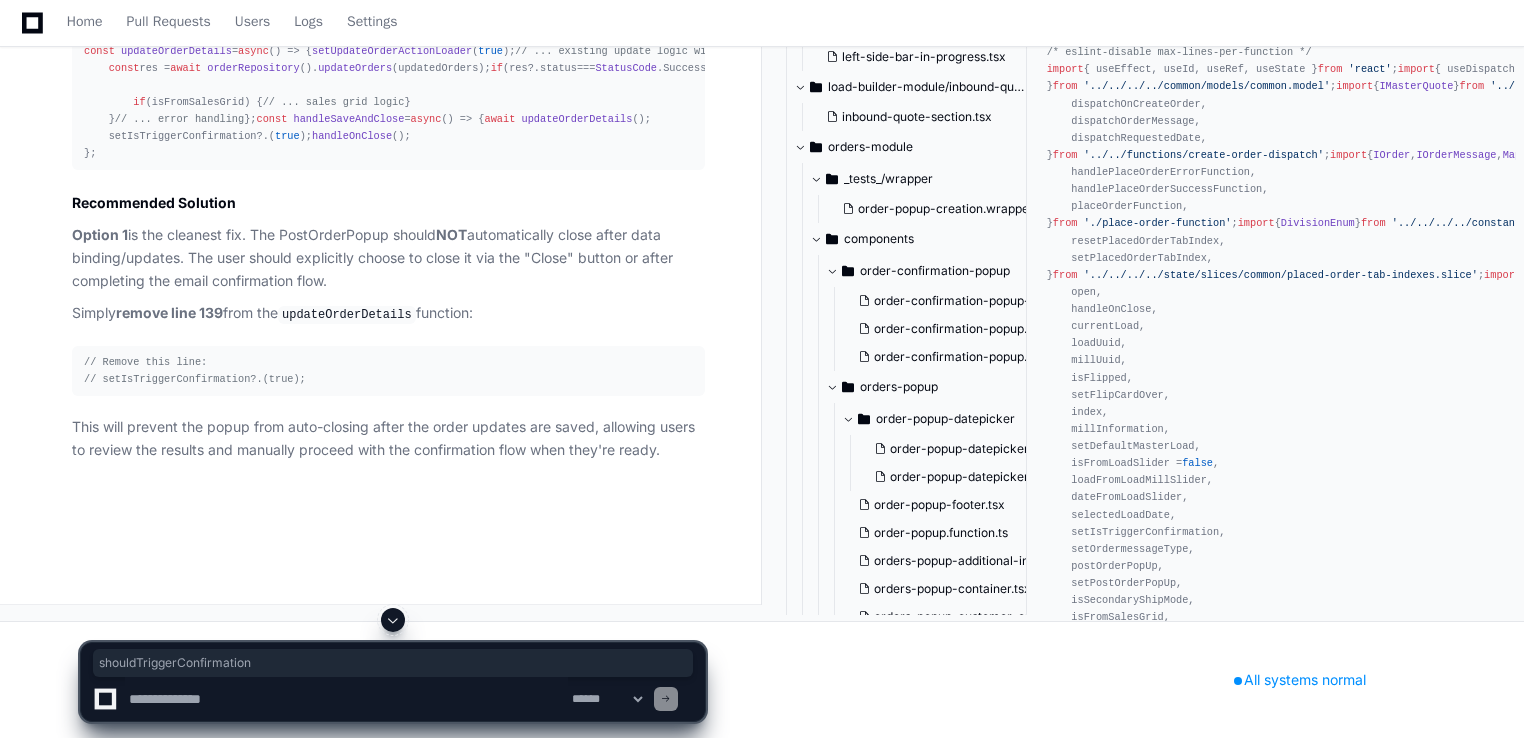 click on "const   updateOrderDetails  =  async  ( shouldTriggerConfirmation =  false ) => {
setUpdateOrderActionLoader ( true );
// ... existing code ...
const  res =  await   orderRepository (). updateOrders (updatedOrders);
if  (res?. status  ===  StatusCode . SuccessOK ) {
setTriggerGetOrderAPI ( true );
setIsCustomerPo (!isCustomerPo);
// Only trigger confirmation if explicitly requested
if  (shouldTriggerConfirmation) {
setIsTriggerConfirmation?.( true );
}
// ... rest of the logic
}
};" 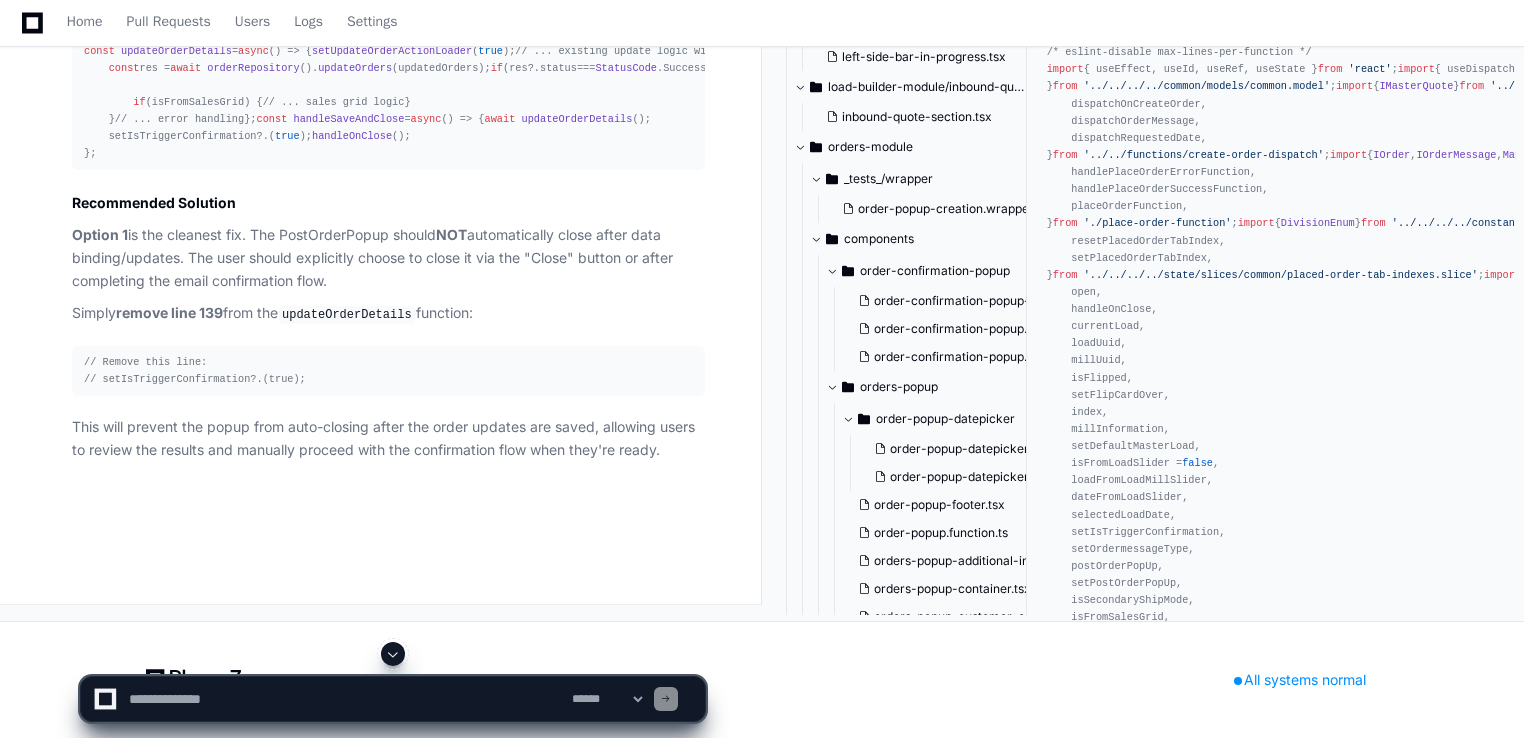 drag, startPoint x: 284, startPoint y: 479, endPoint x: 420, endPoint y: 505, distance: 138.463 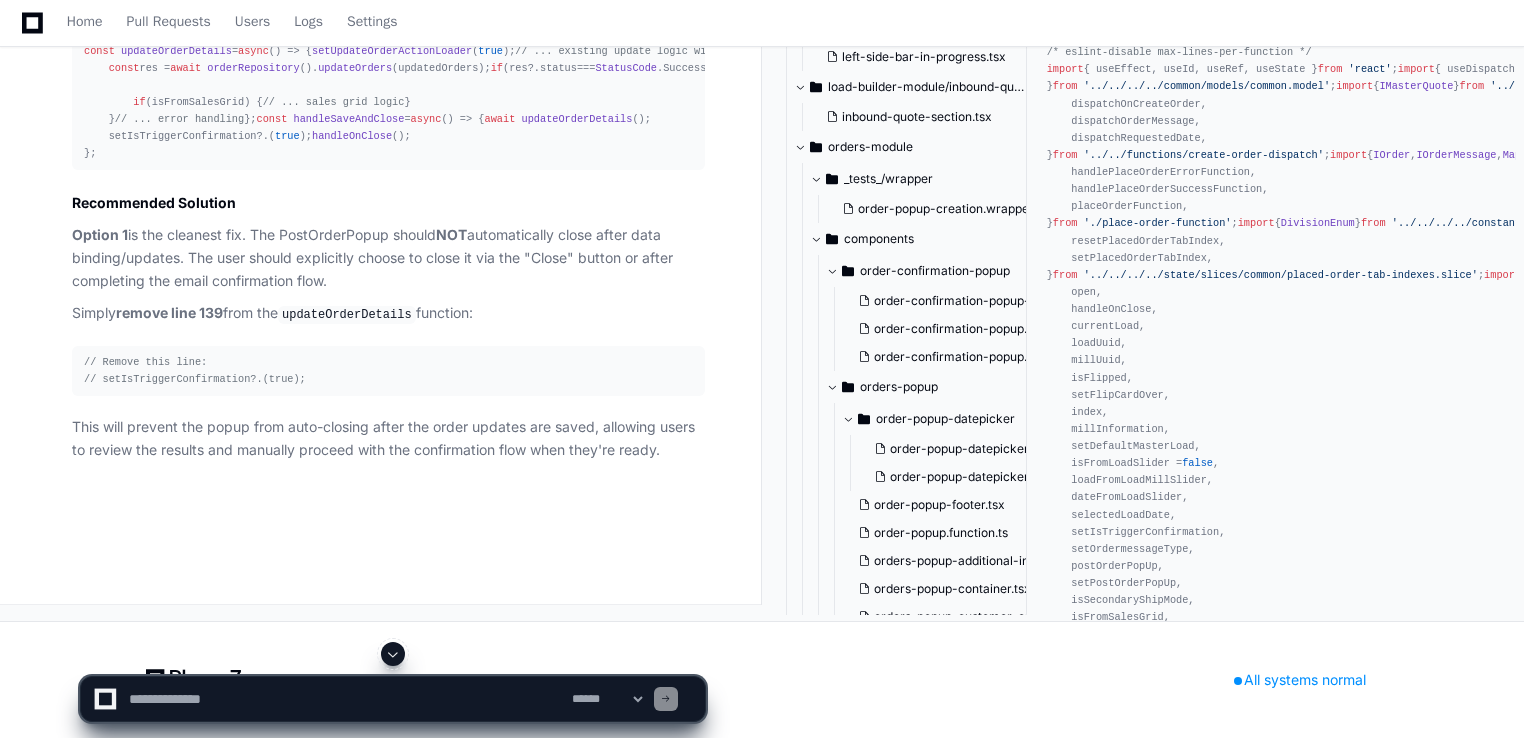 scroll, scrollTop: 8118, scrollLeft: 0, axis: vertical 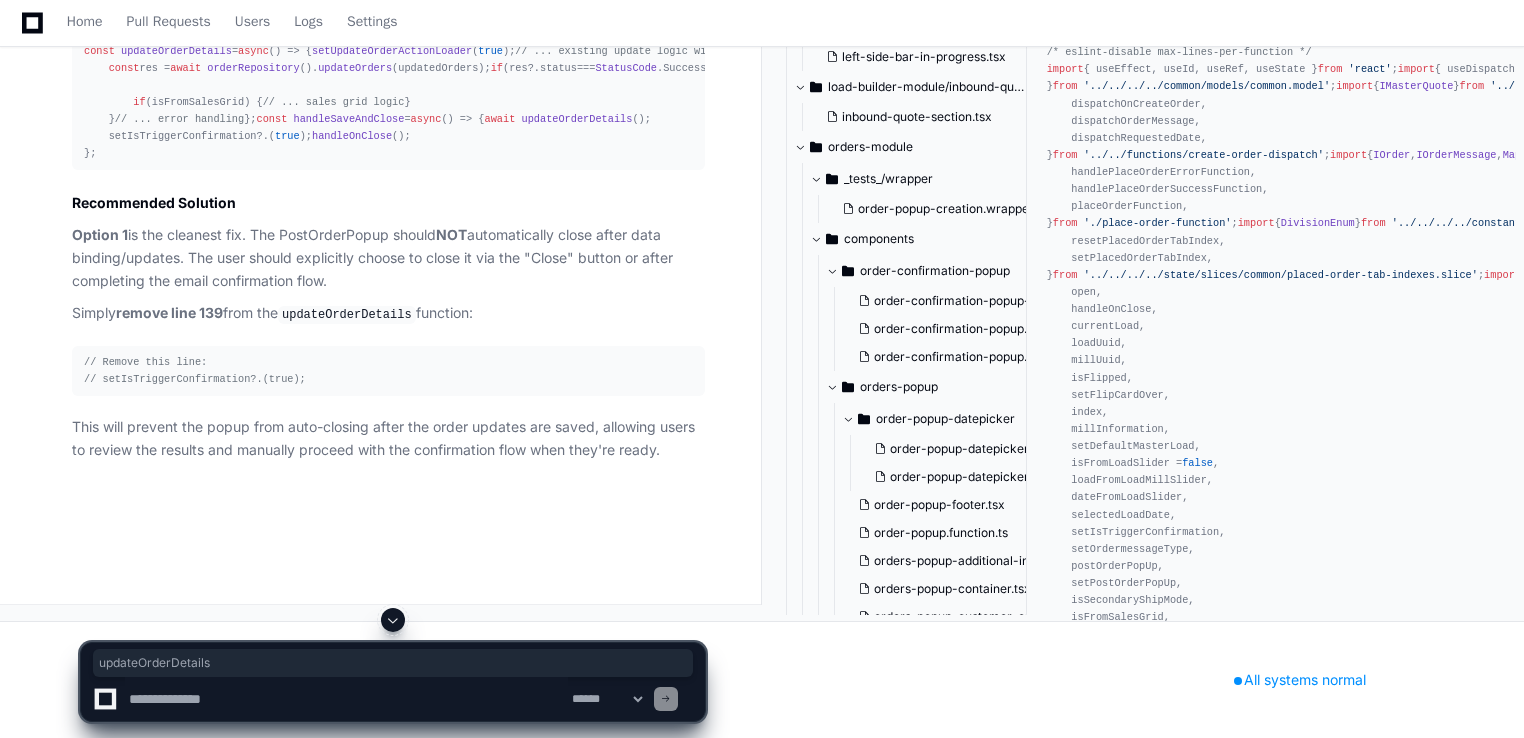 copy on "updateOrderDetails" 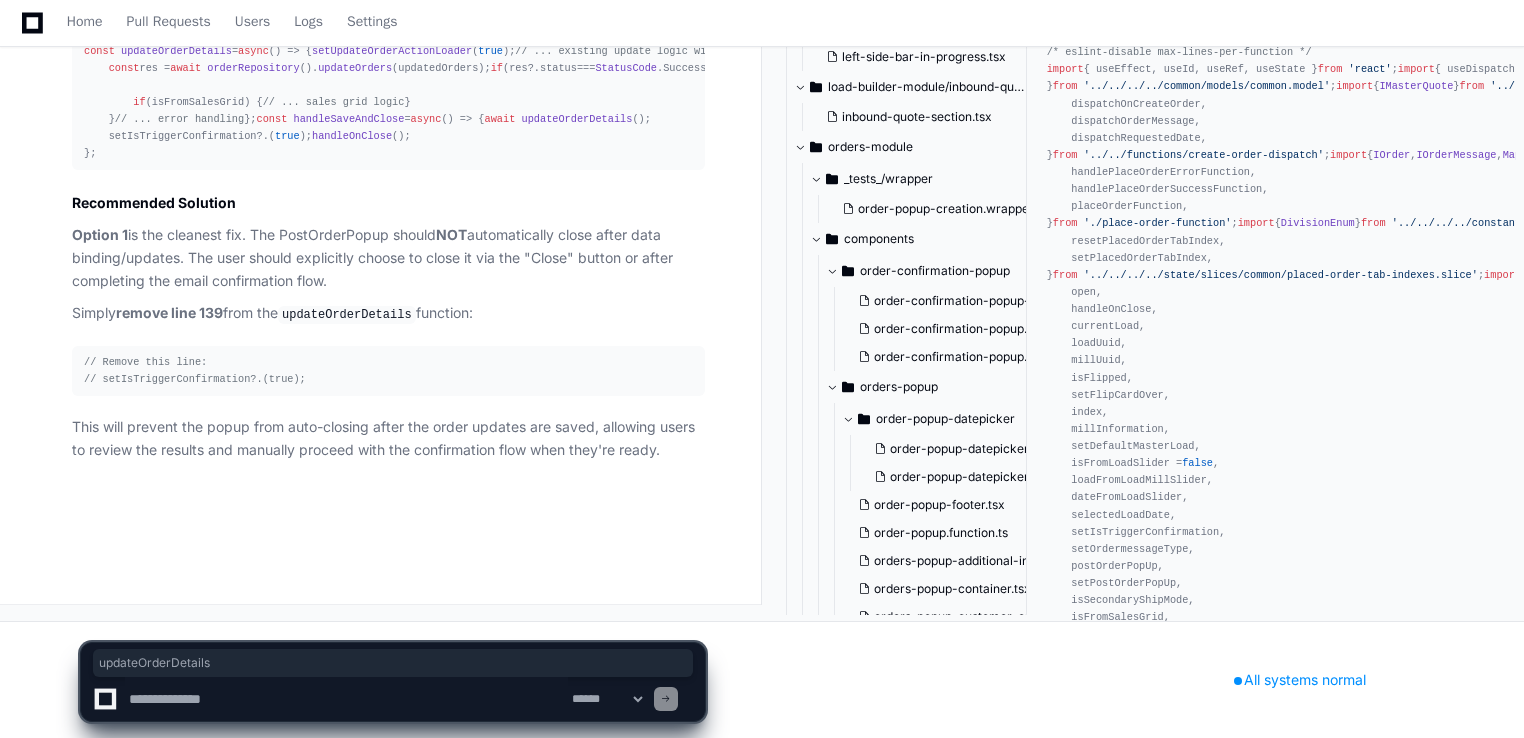 scroll, scrollTop: 9278, scrollLeft: 0, axis: vertical 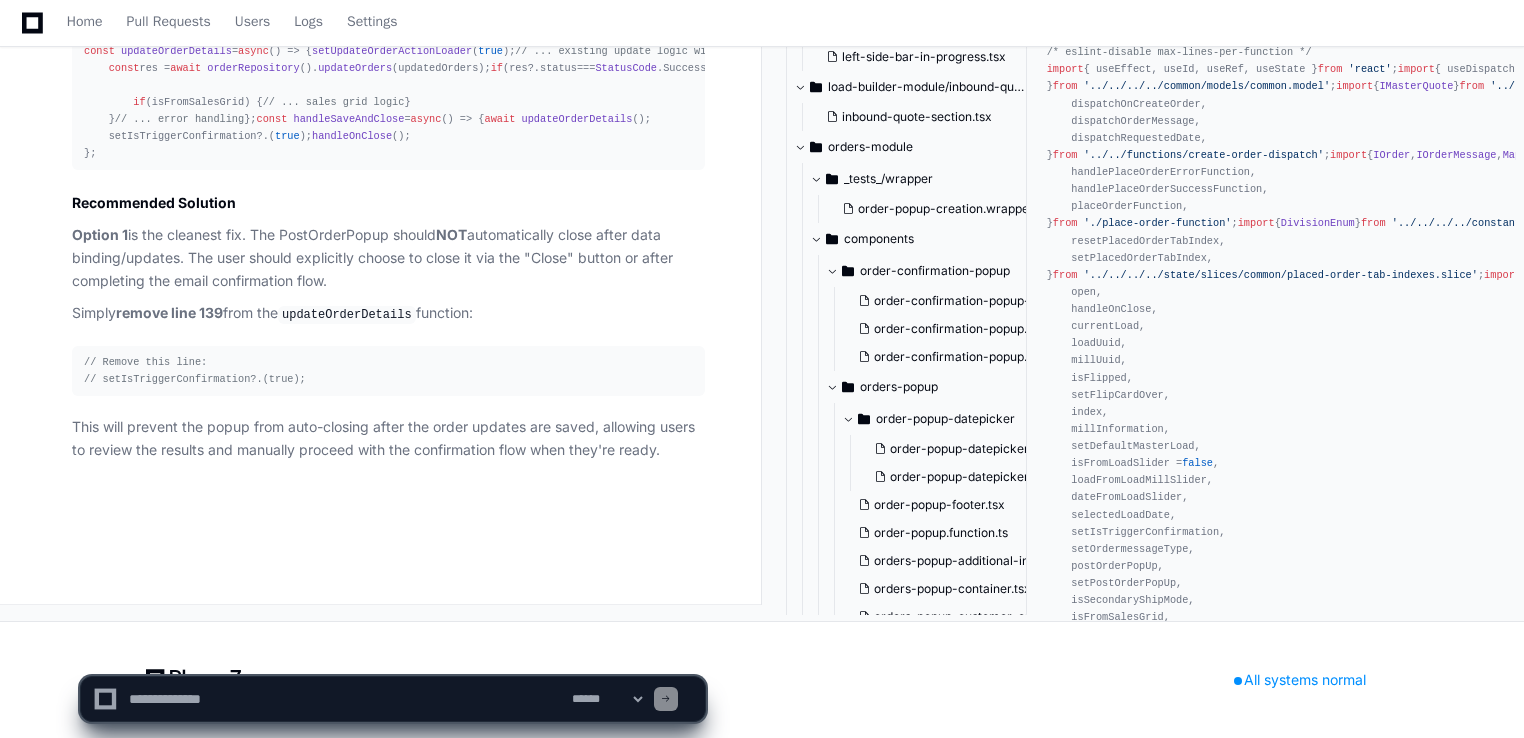 click on "[PERSON_NAME].[PERSON_NAME] 13 hours ago After placing multiple orders from the order popup window, we get another screen that shows the result of the order placement. After closing the results window, the user is directed to the email popup window.  This all works the first time the user places order. The second time the following happens: They click Order Again button (or Order on a different mill) and the order popup window displays. After placing the multiple orders, the results window displays briefly, but then the window disappears along with the whole order popup window. What could be causing this?
PlayerZero 13 hours ago Thinking Researching order popup window results window email popup order placement flow
Researching CreateOrder component order placement multiple orders results window email popup flow  Let me search for the main CreateOrder component and the post-order popup to understand the flow better.  Grepping CreateOrder (*.tsx) Reading orders-popup.tsx 1 2 3 4" 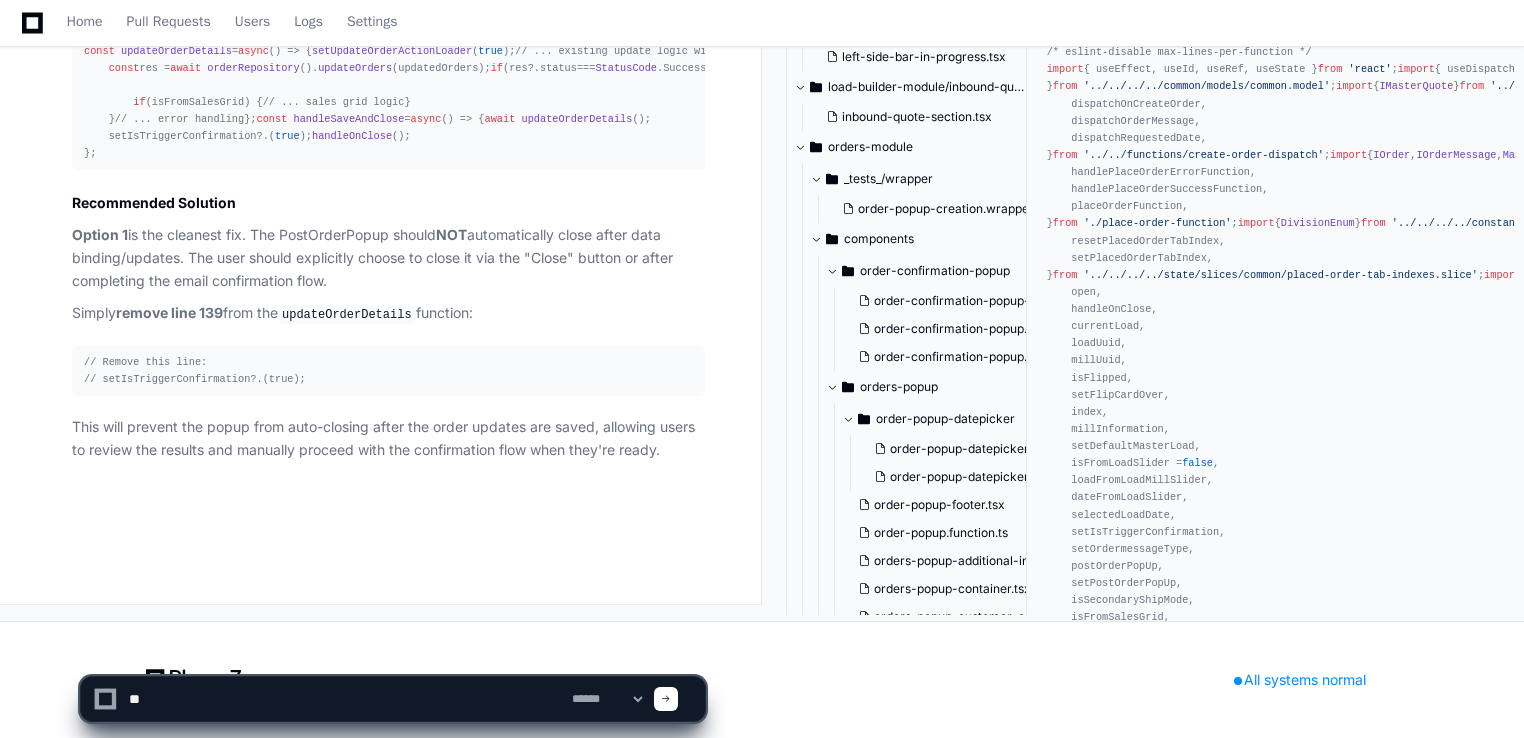 type on "*" 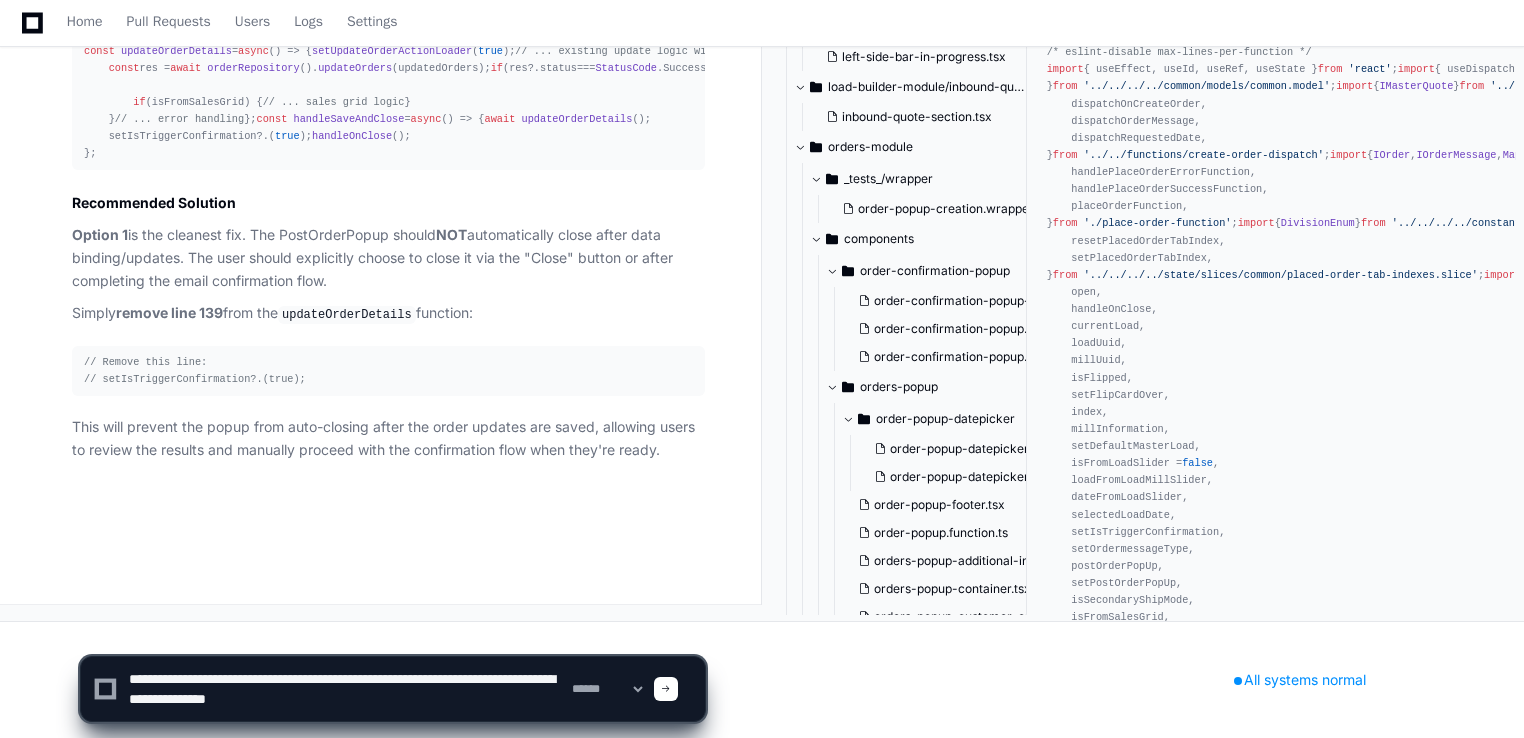 type on "**********" 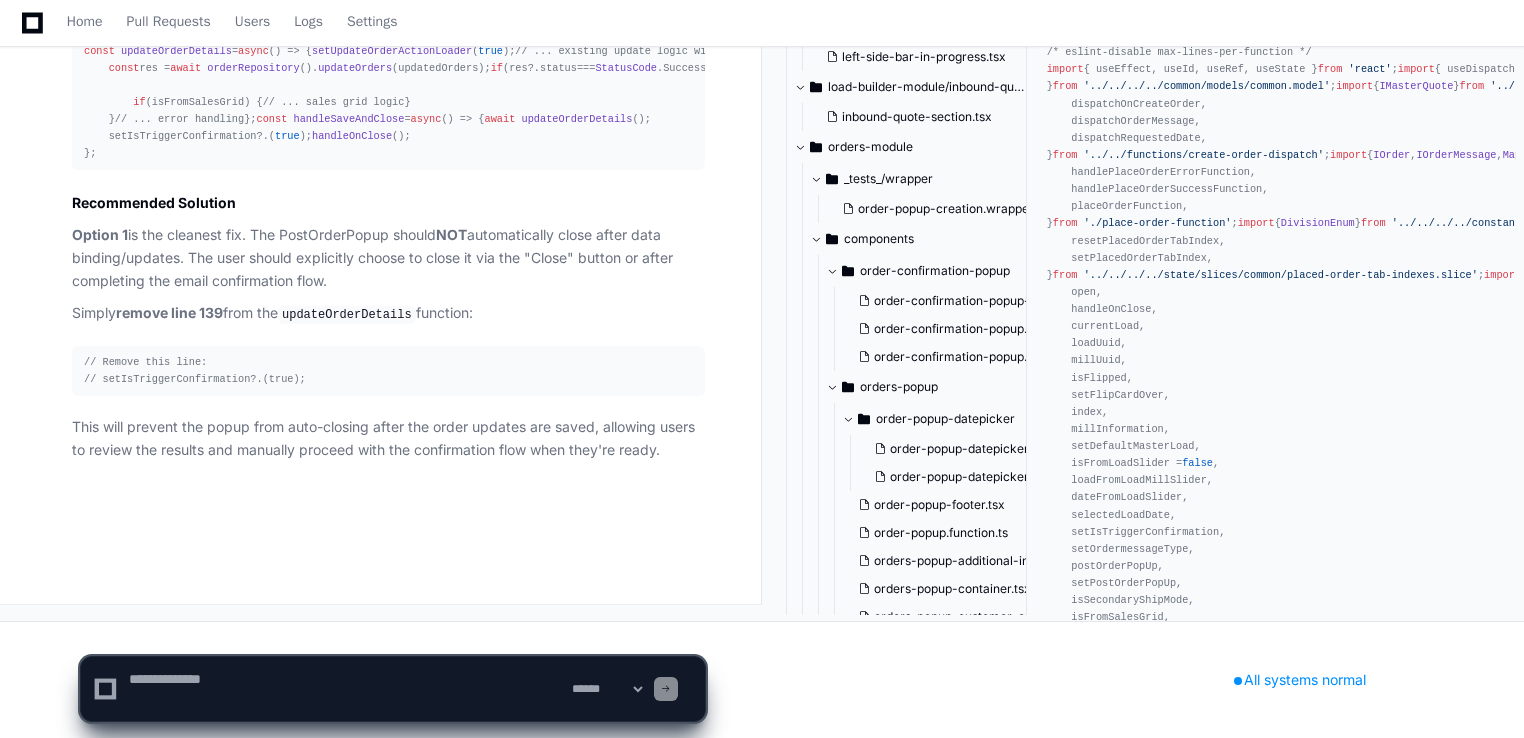 scroll, scrollTop: 0, scrollLeft: 0, axis: both 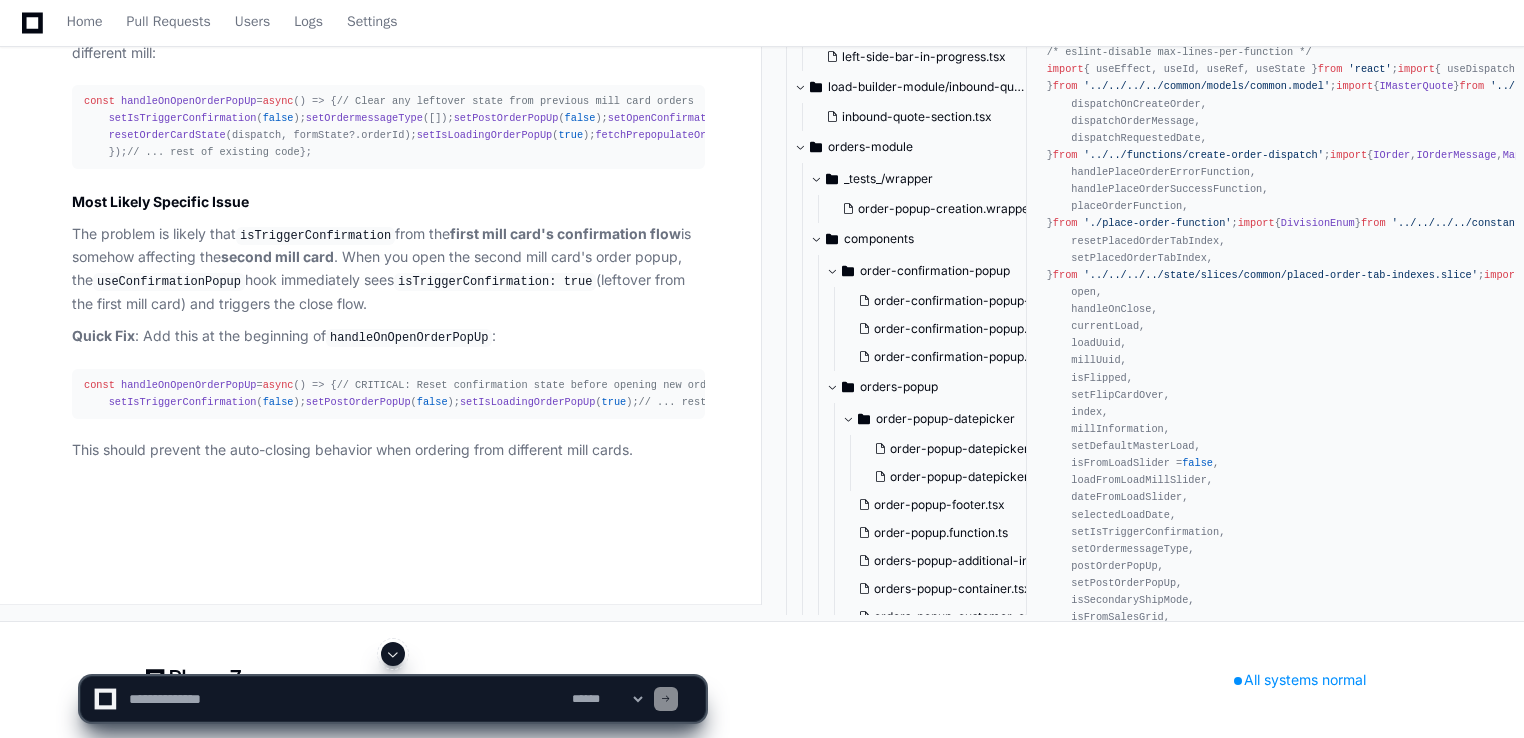 click on "handleOnOpenOrderPopUp" 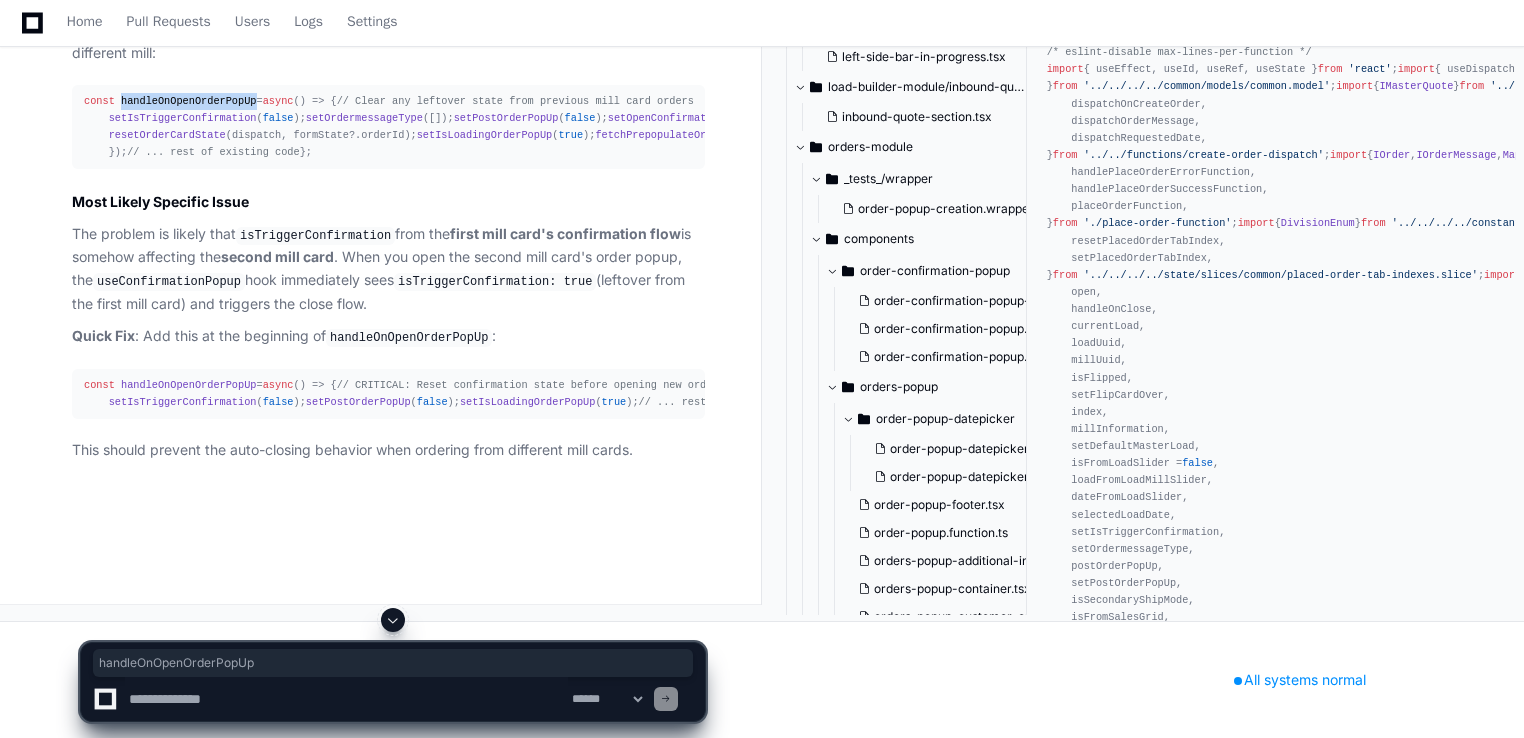 click on "handleOnOpenOrderPopUp" 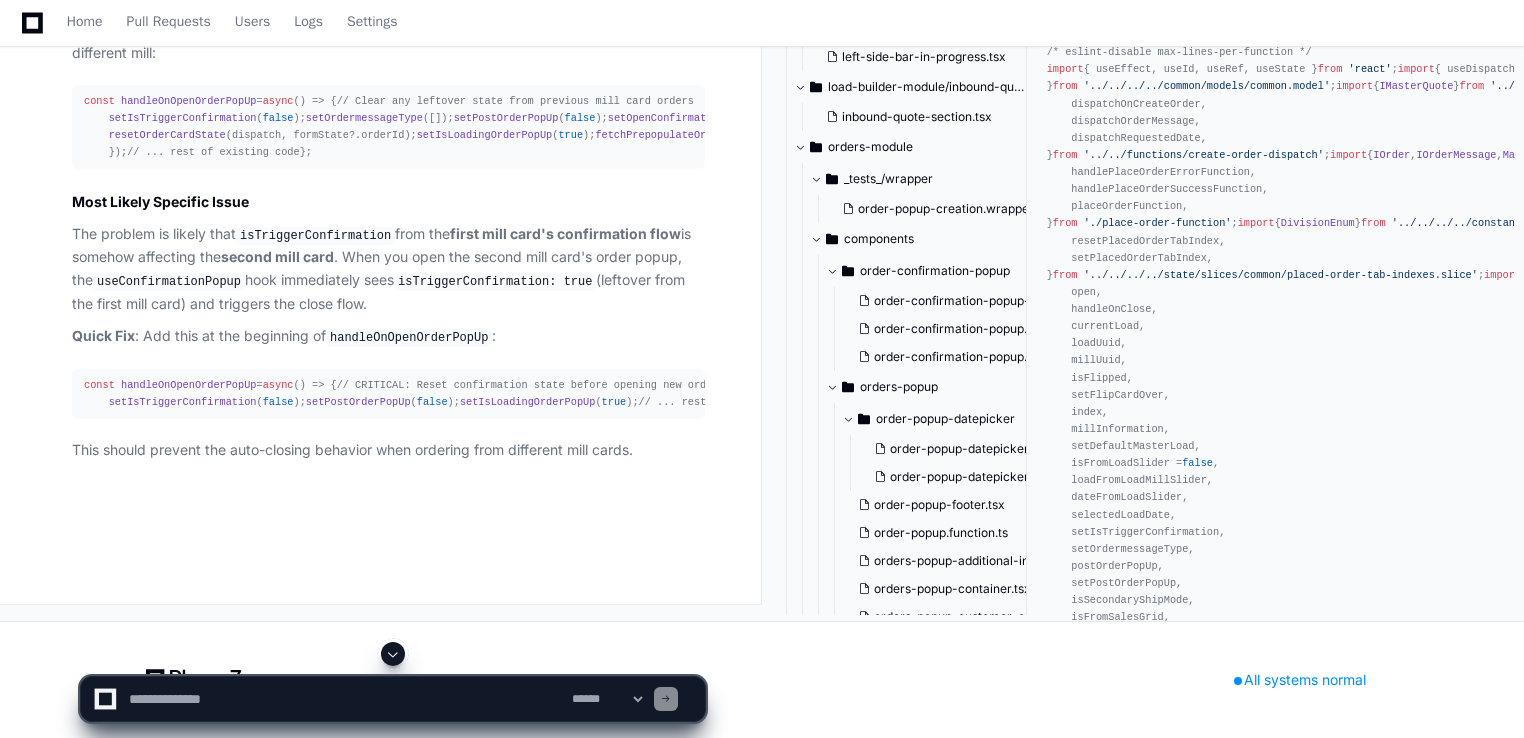 click on "const   handleOnOpenOrderPopUp  =  async  ( ) => {
// Clear any leftover state from previous mill card orders
setIsTriggerConfirmation ( false );
setOrdermessageType ([]);
setPostOrderPopUp ( false );
setOpenConfirmationPopup ( false );
// Also reset the global create order state if needed
resetOrderCardState (dispatch, formState?. orderId );
setIsLoadingOrderPopUp ( true );
fetchPrepopulateOrderDetails ({ loadData, card, formState, division, dispatch }). then ( () =>  {
setOpenOrderPopUp ( true );
setIsLoadingOrderPopUp ( false );
});
// ... rest of existing code
};" 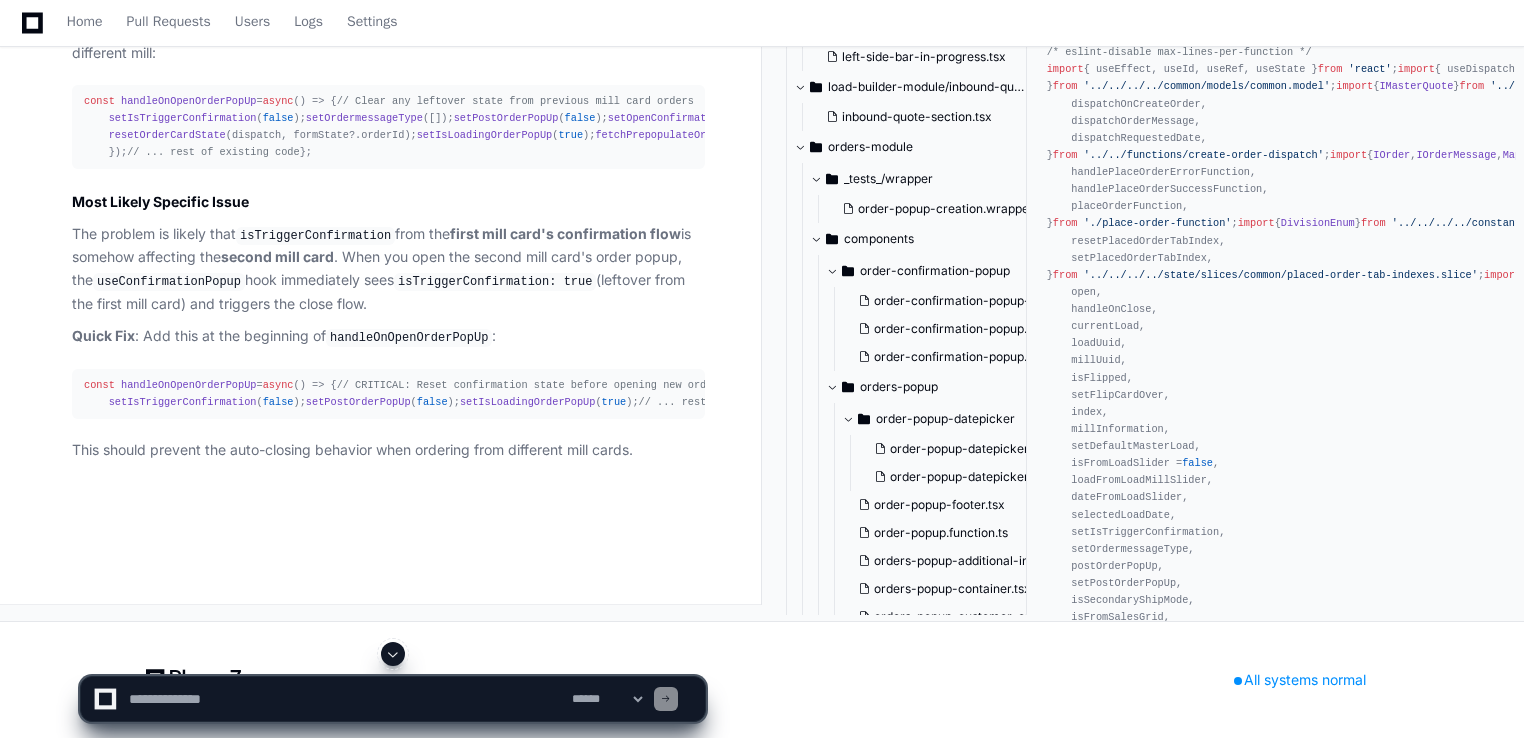 scroll, scrollTop: 11591, scrollLeft: 0, axis: vertical 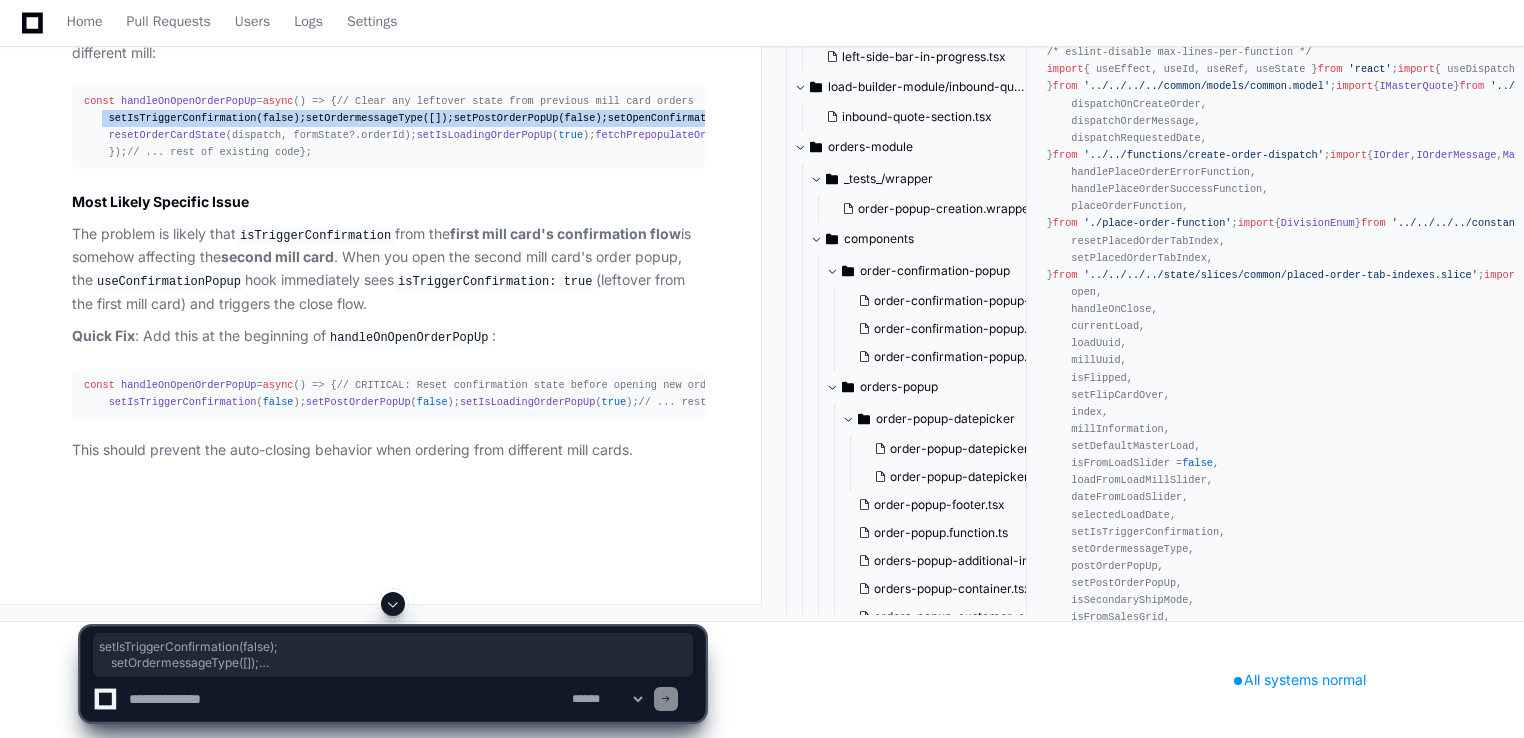 drag, startPoint x: 103, startPoint y: 358, endPoint x: 301, endPoint y: 417, distance: 206.60349 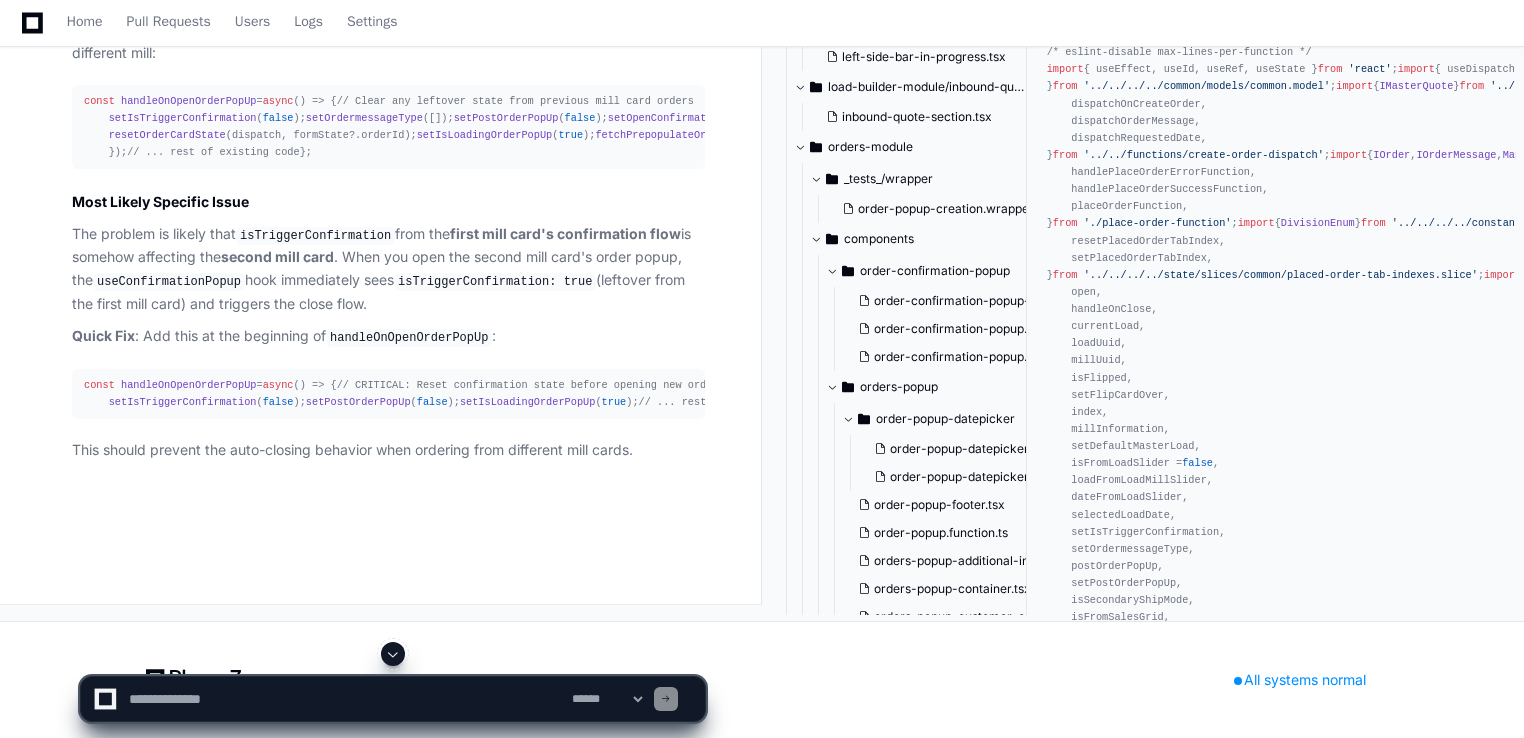 click on "const   handleOnOpenOrderPopUp  =  async  ( ) => {
// Clear any leftover state from previous mill card orders
setIsTriggerConfirmation ( false );
setOrdermessageType ([]);
setPostOrderPopUp ( false );
setOpenConfirmationPopup ( false );
// Also reset the global create order state if needed
resetOrderCardState (dispatch, formState?. orderId );
setIsLoadingOrderPopUp ( true );
fetchPrepopulateOrderDetails ({ loadData, card, formState, division, dispatch }). then ( () =>  {
setOpenOrderPopUp ( true );
setIsLoadingOrderPopUp ( false );
});
// ... rest of existing code
};" 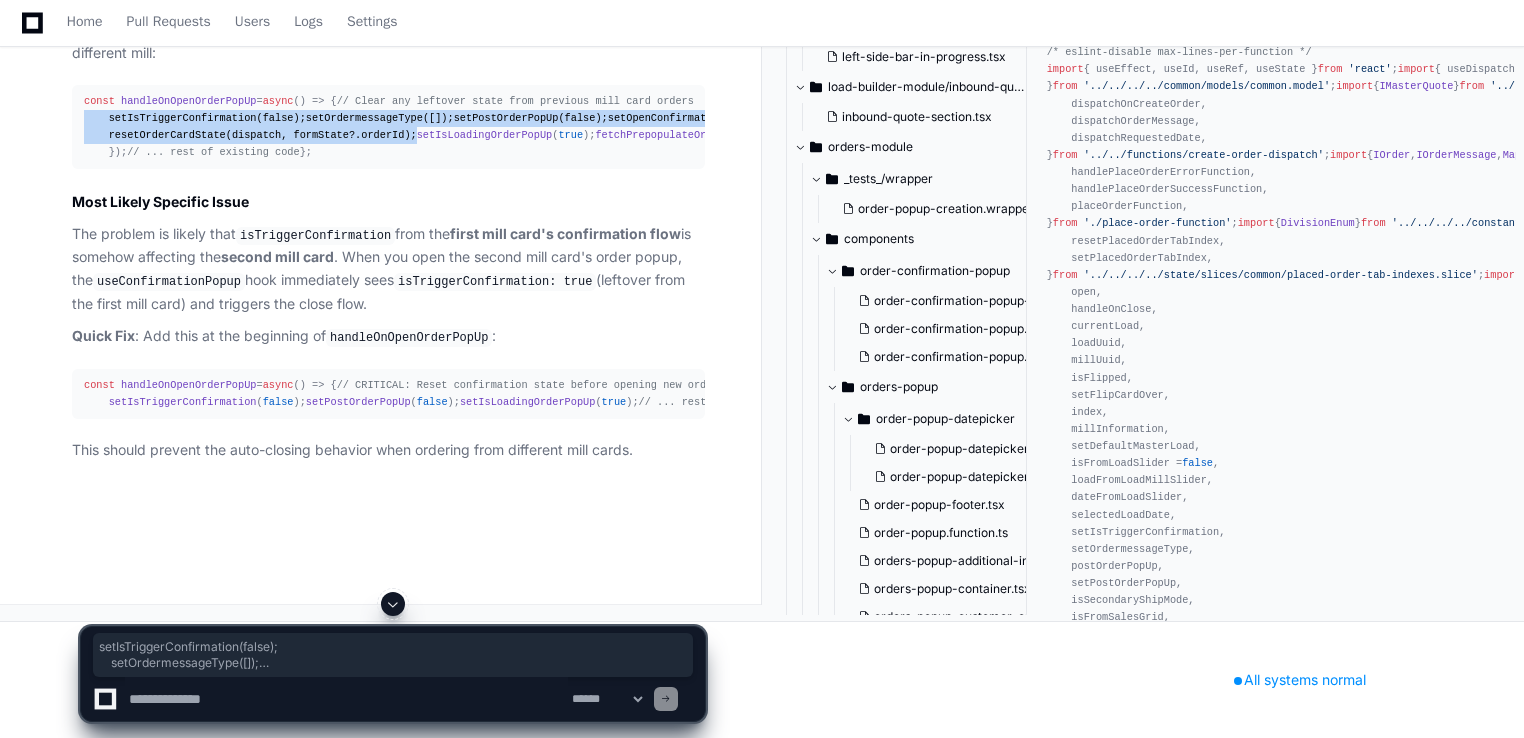 drag, startPoint x: 393, startPoint y: 463, endPoint x: 84, endPoint y: 363, distance: 324.77838 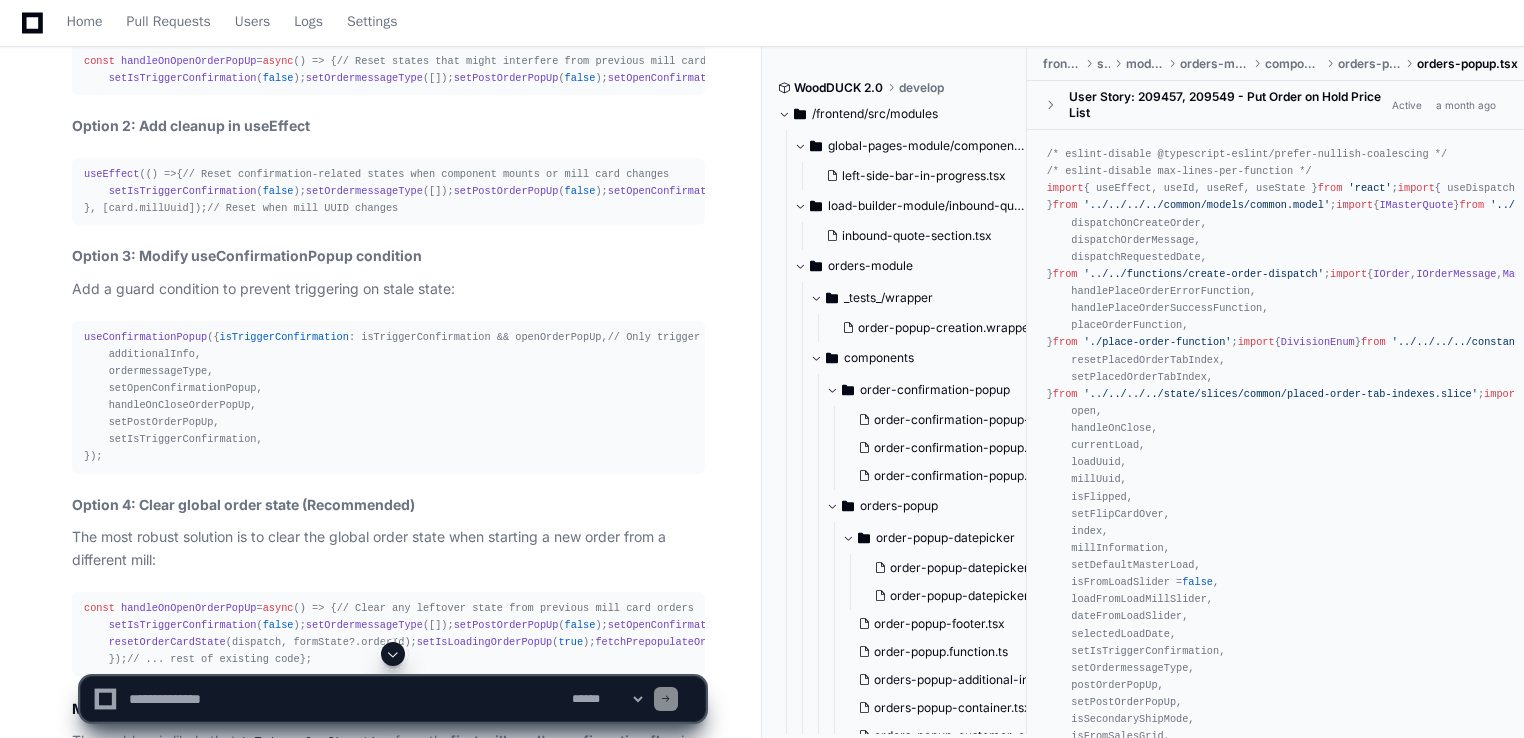 scroll, scrollTop: 9623, scrollLeft: 0, axis: vertical 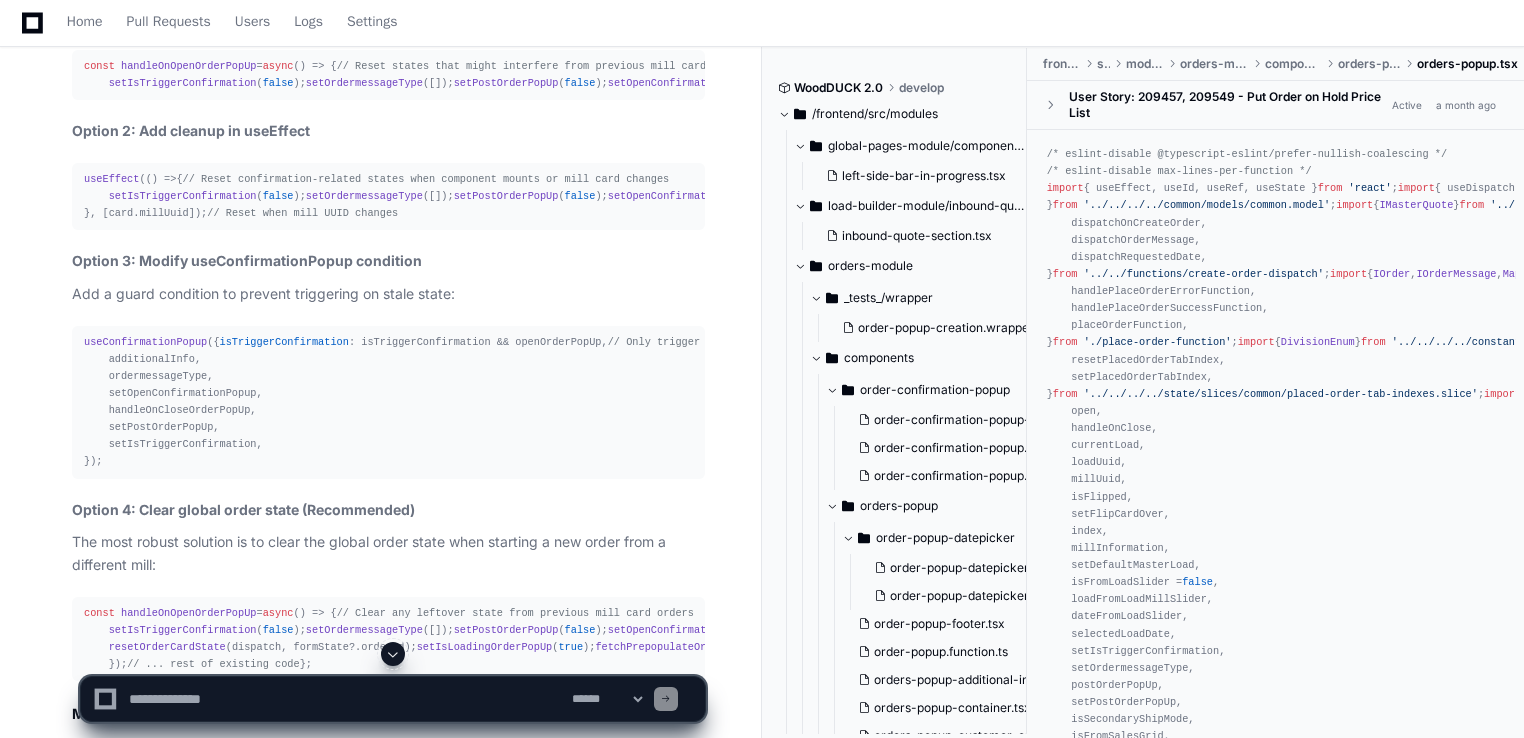 click 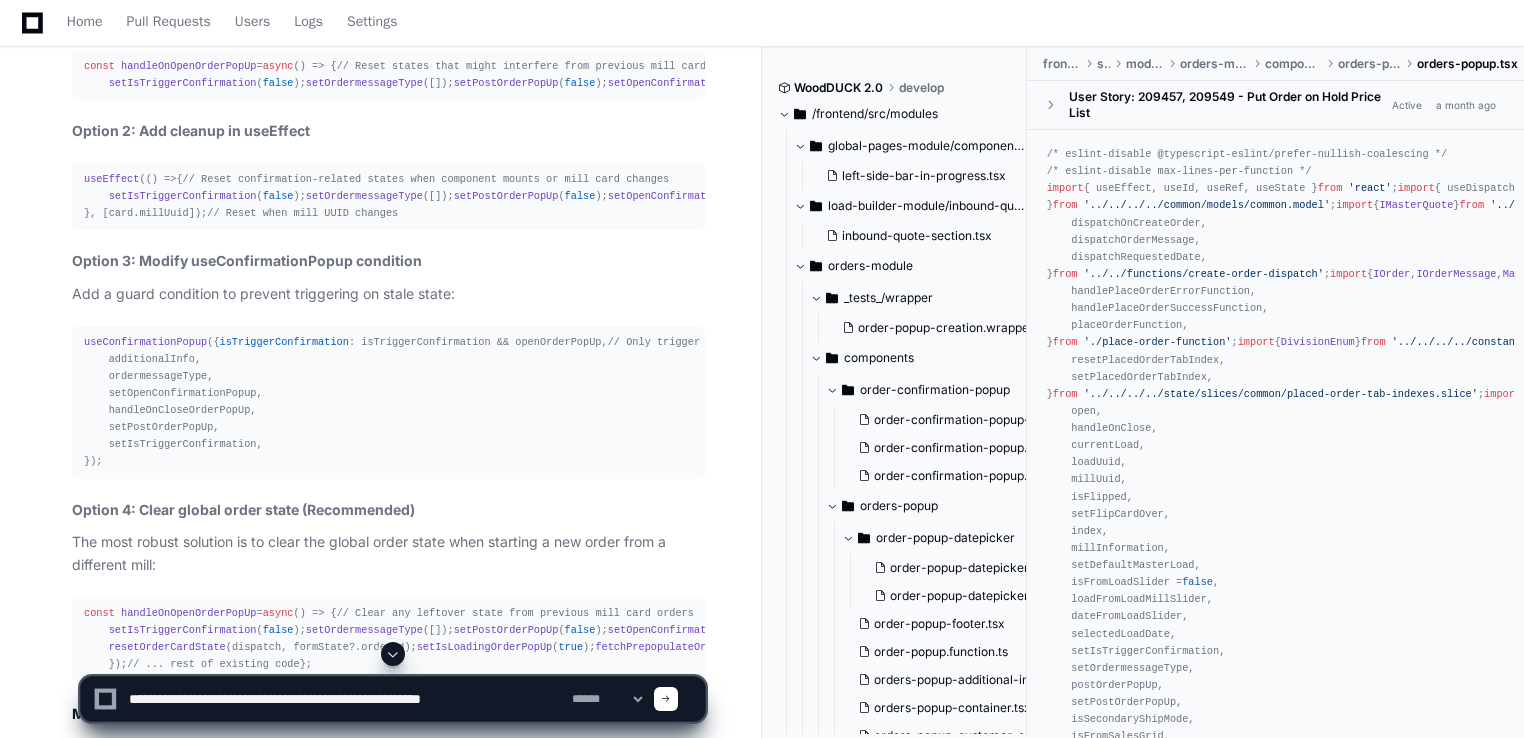 paste on "**********" 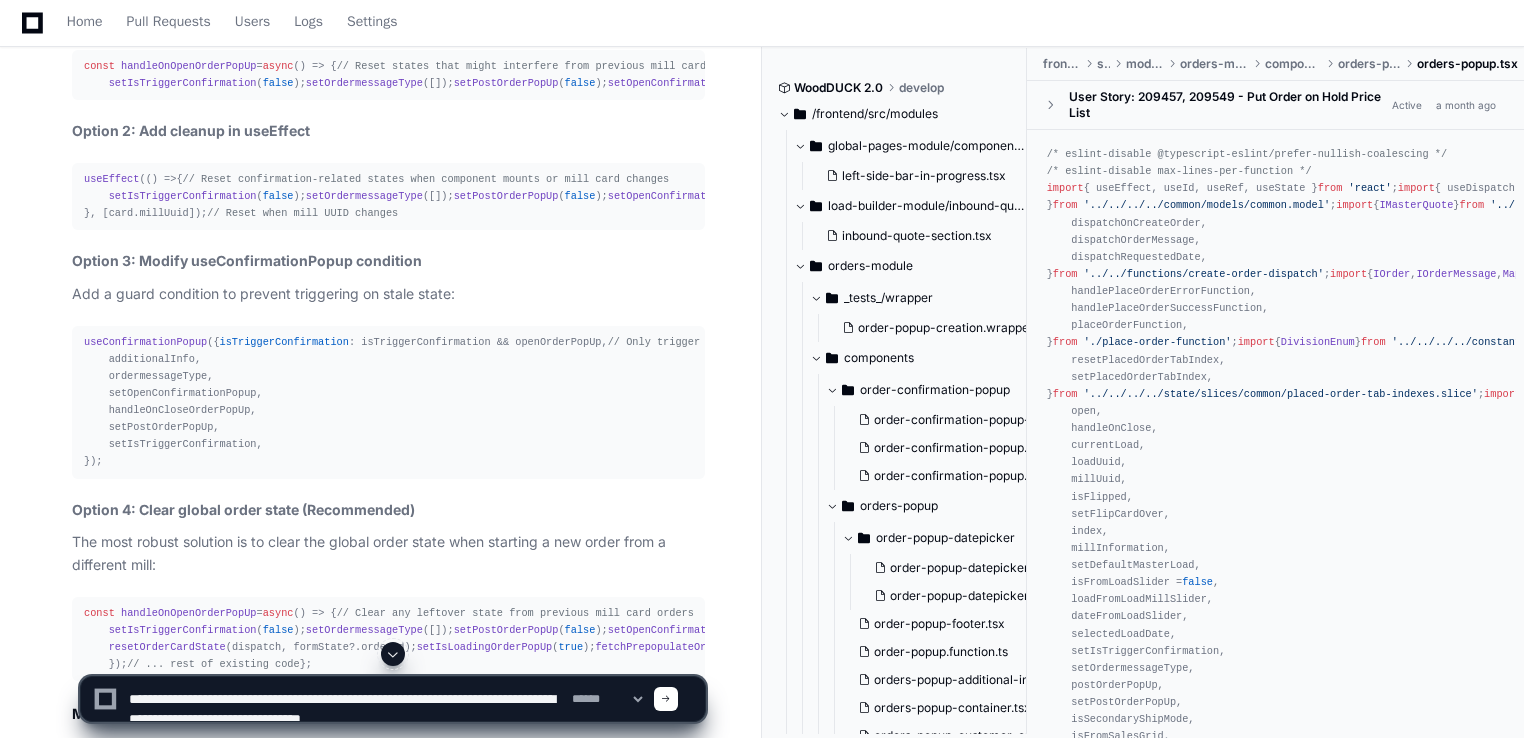 scroll, scrollTop: 6, scrollLeft: 0, axis: vertical 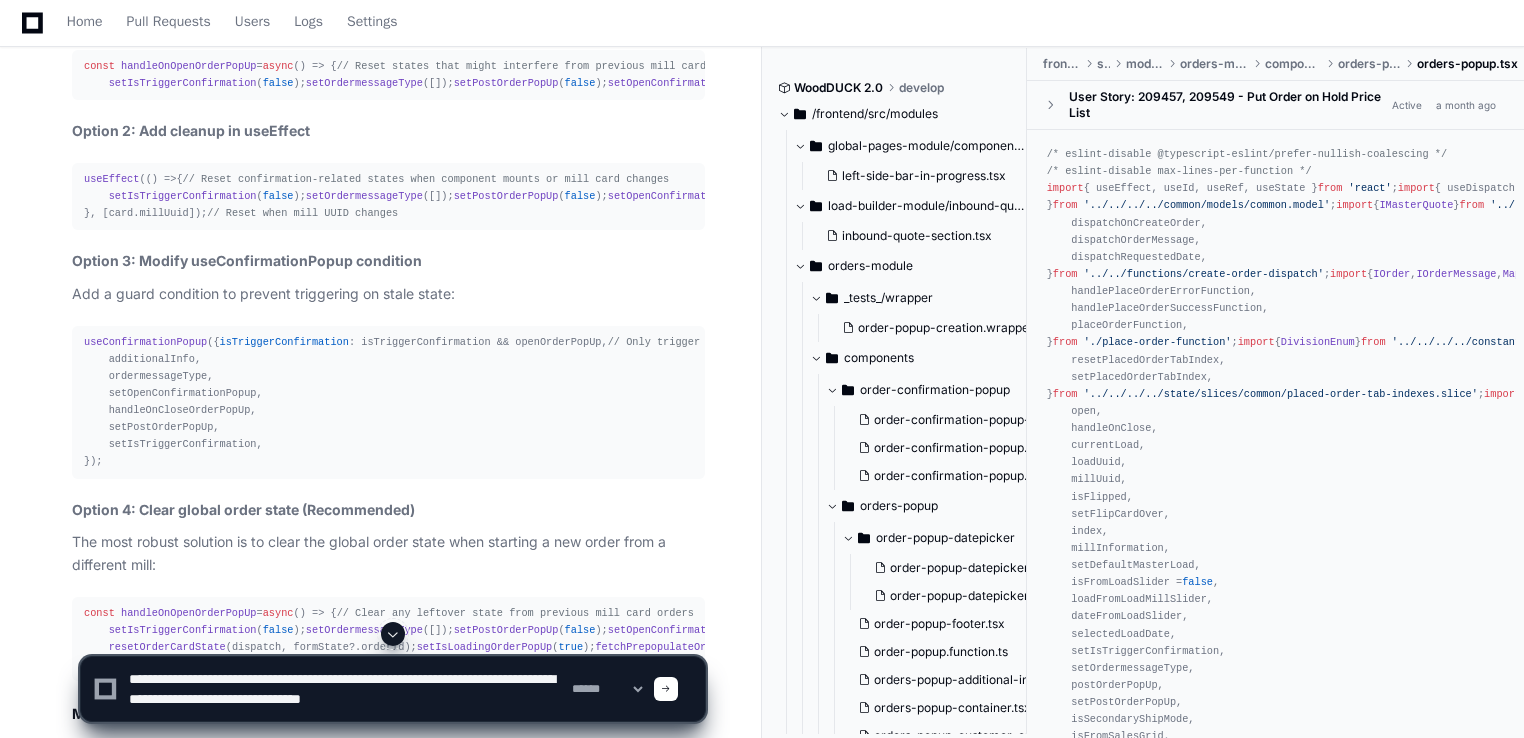 type 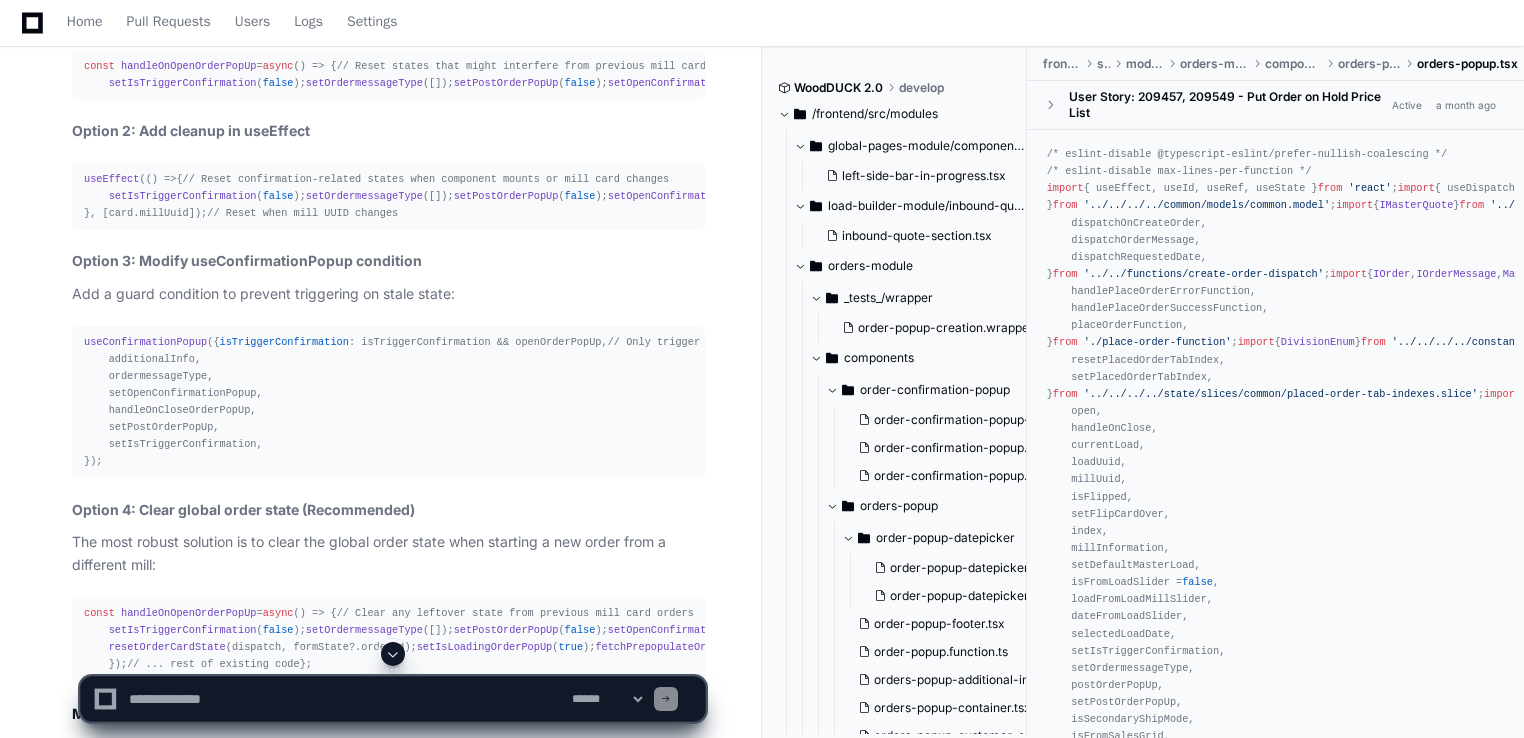 scroll, scrollTop: 0, scrollLeft: 0, axis: both 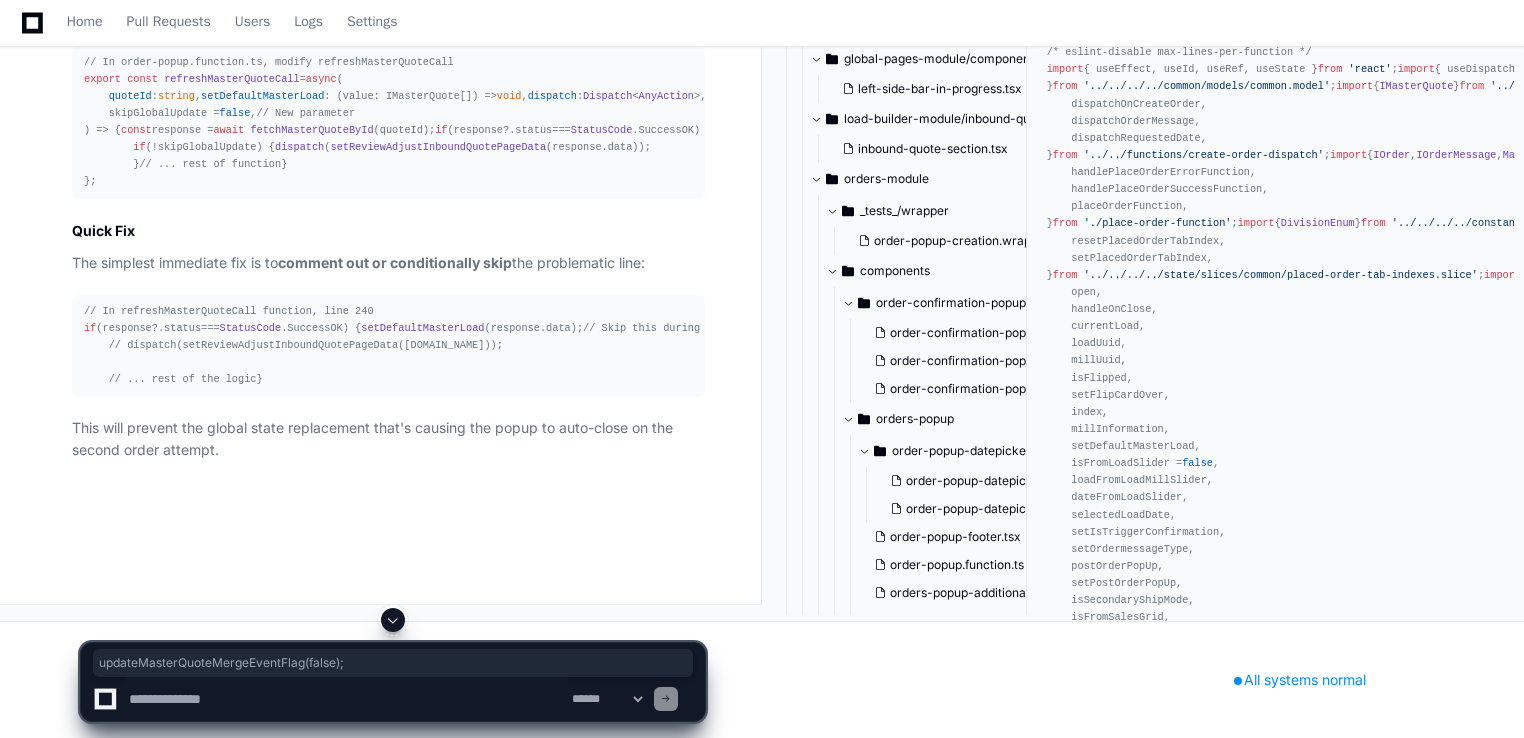 drag, startPoint x: 327, startPoint y: 351, endPoint x: 103, endPoint y: 348, distance: 224.0201 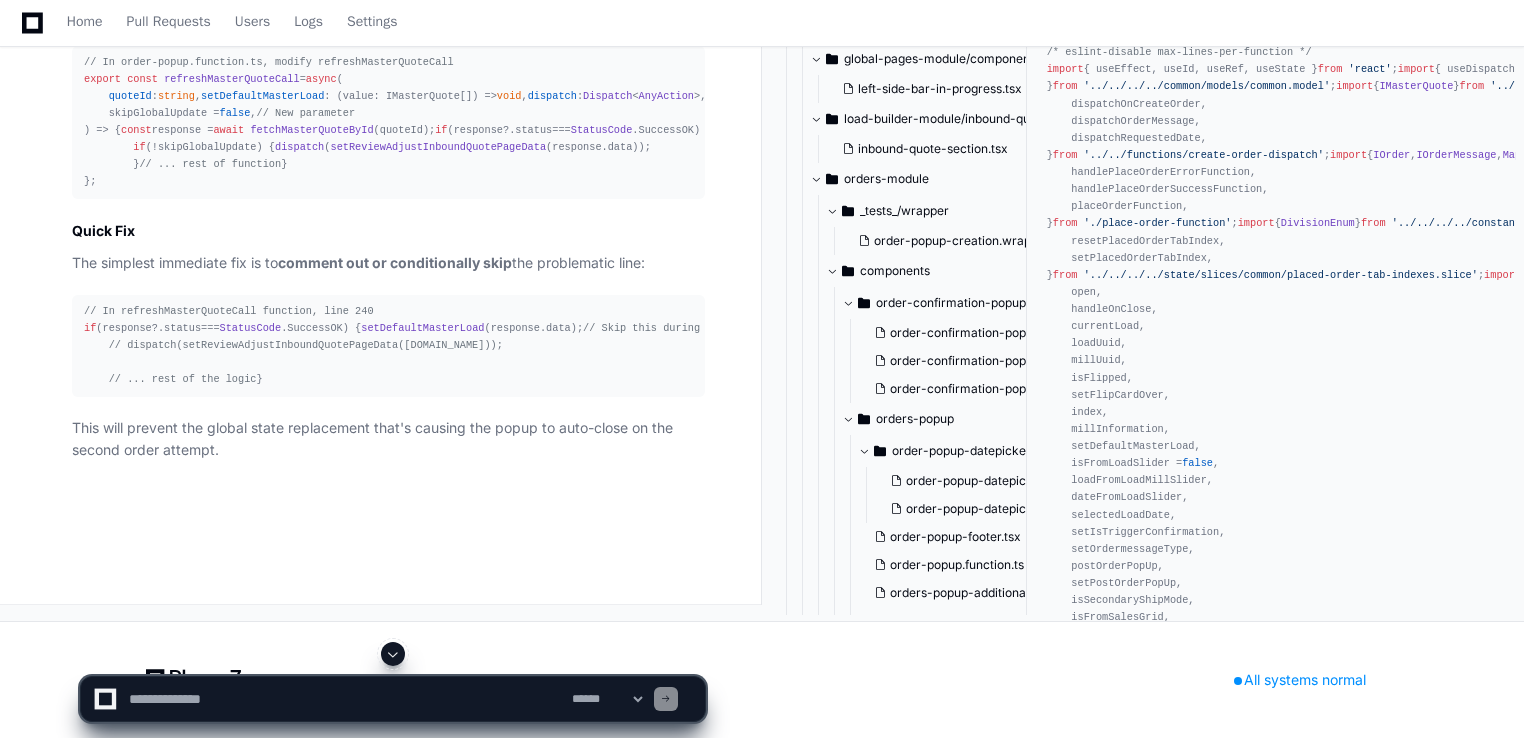 click on "// In CreateOrder component, around line 283
if  (!masterQuoteMergeFlag && !postOrderPopUp && !ordersData. length ) {
updateMasterQuoteMergeEventFlag ( false );
refreshMasterQuoteCall (
loadData. quoteUuid ,
setDefaultMasterLoad,
dispatch,
orderData,
division,
quoteType,
);
}" 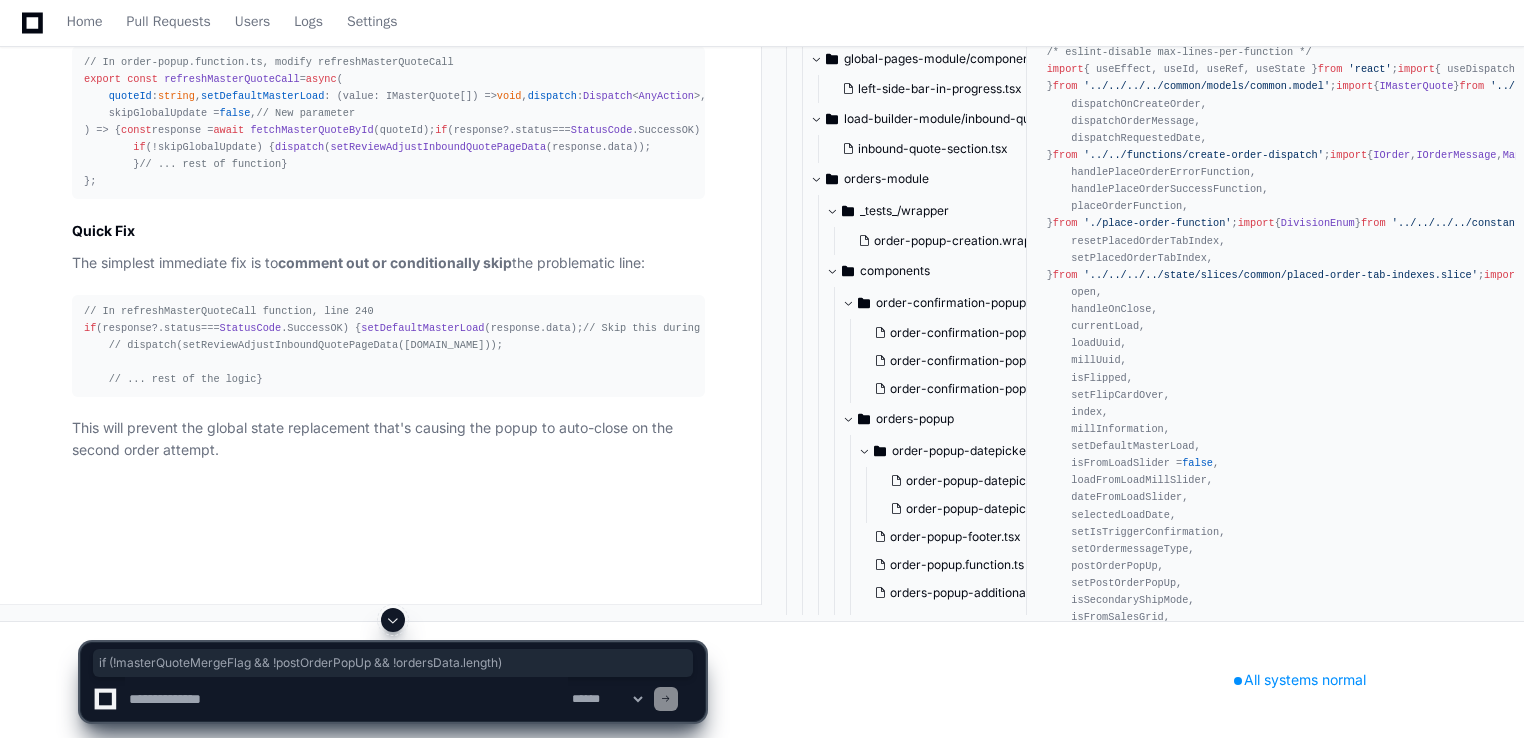 drag, startPoint x: 462, startPoint y: 335, endPoint x: 68, endPoint y: 330, distance: 394.03174 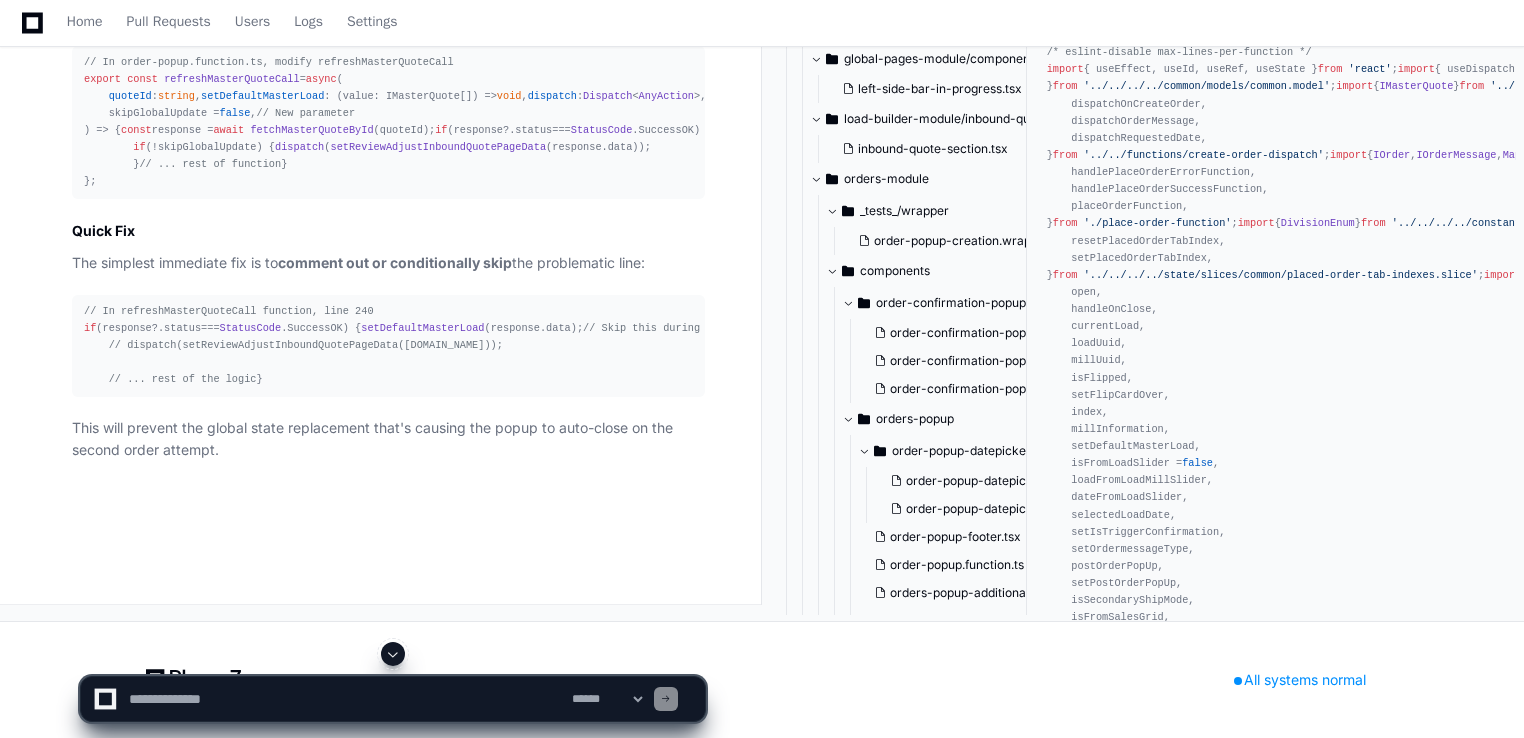 click on "// In CreateOrder component, around line 283
if  (!masterQuoteMergeFlag && !postOrderPopUp && !ordersData. length ) {
updateMasterQuoteMergeEventFlag ( false );
refreshMasterQuoteCall (
loadData. quoteUuid ,
setDefaultMasterLoad,
dispatch,
orderData,
division,
quoteType,
);
}" 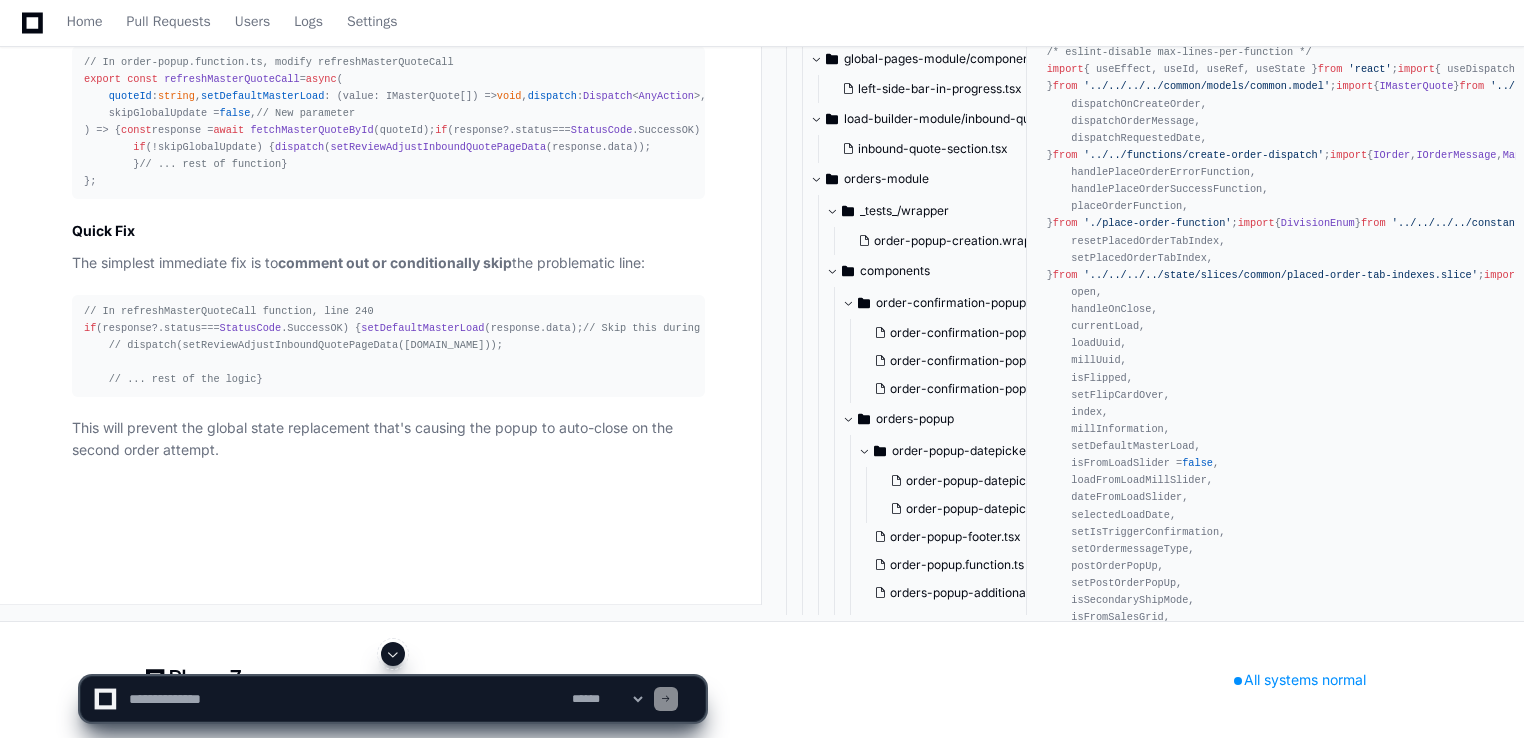 scroll, scrollTop: 14601, scrollLeft: 0, axis: vertical 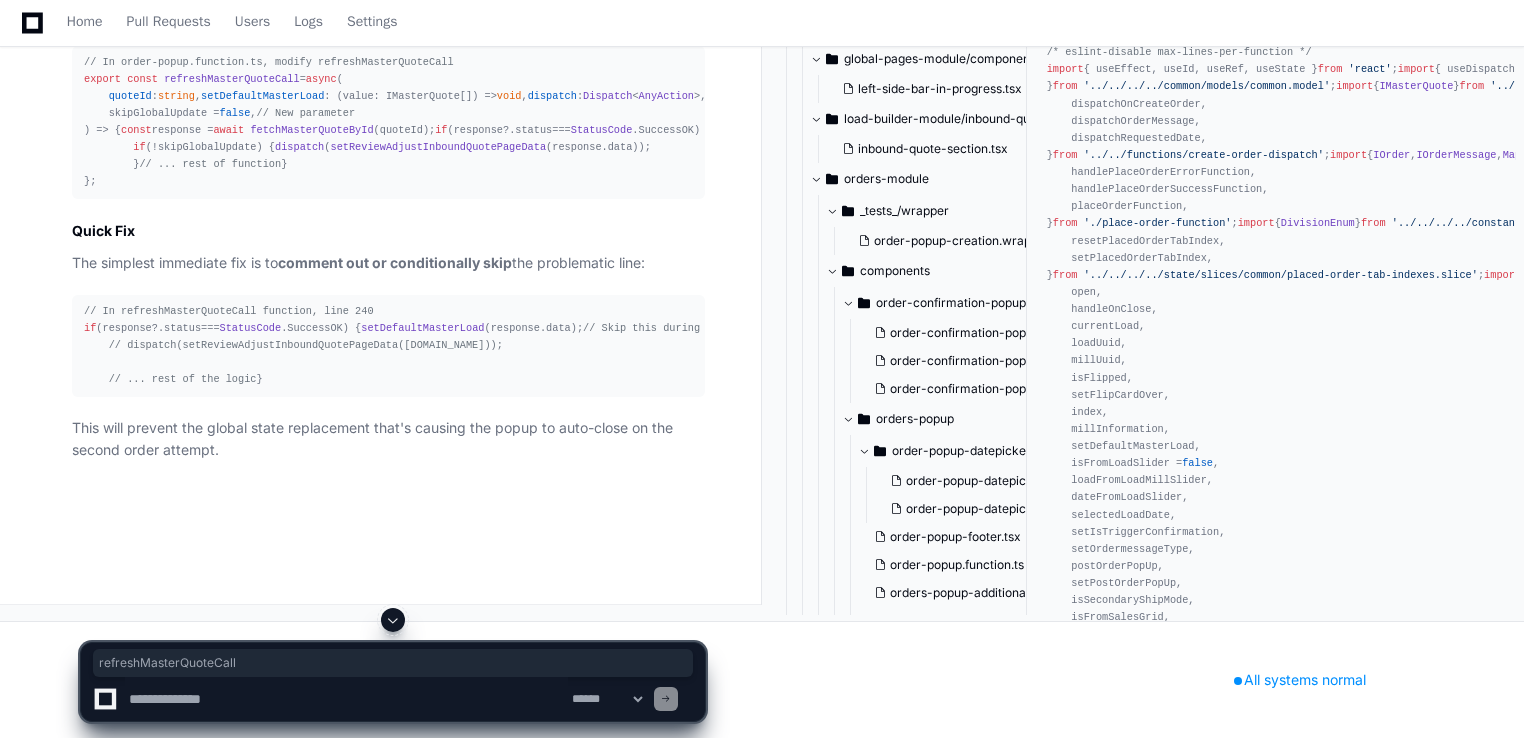 click on "refreshMasterQuoteCall" 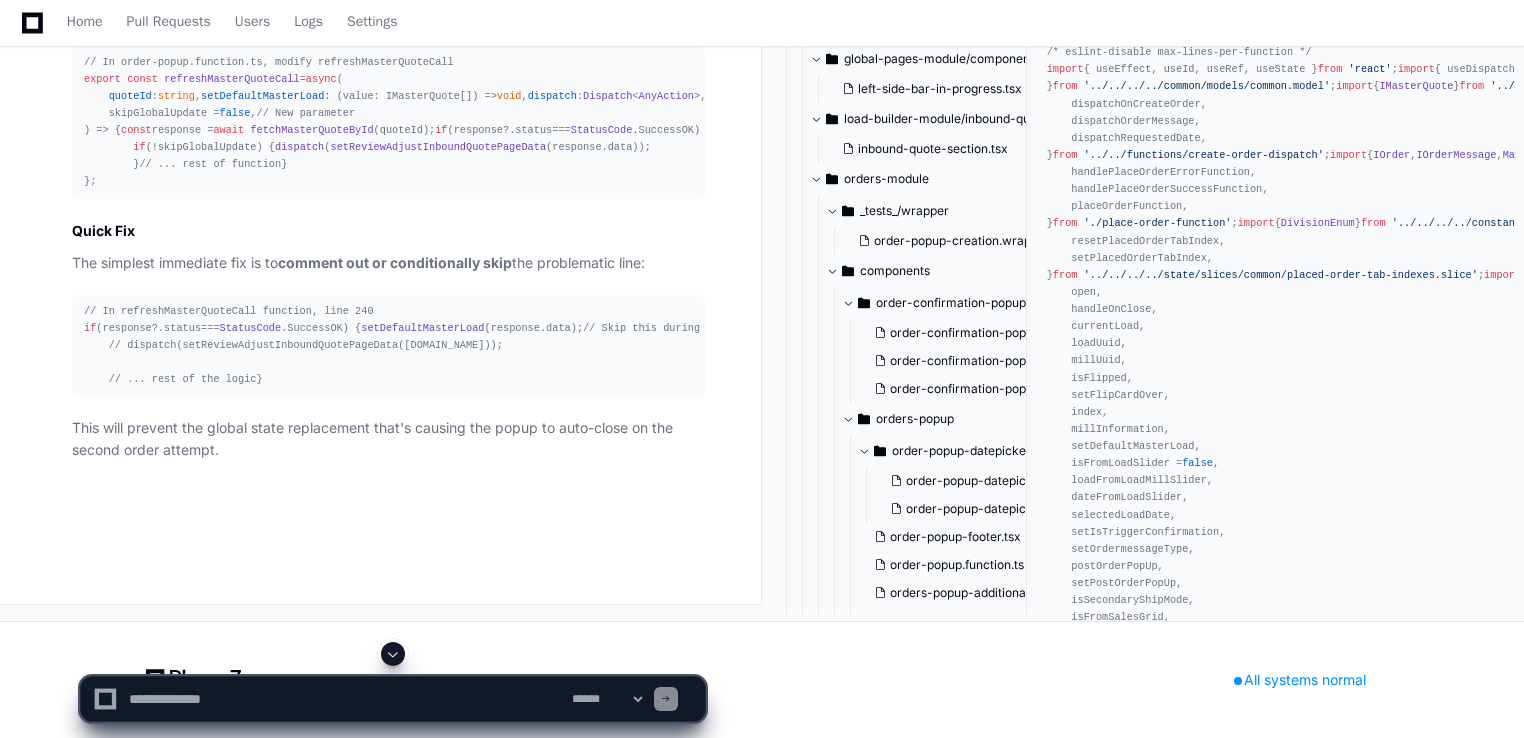click on "const   handleOnCloseOrderPopUp  = ( isClose =  true ) => {
if  (isClose) {
setOpenOrderPopUp ( false );
clearSelectedRailOptionForOrderPopup ();
resetOrderCardState (dispatch, formState?. orderId );
// Refresh master quote data AFTER closing popup
refreshMasterQuoteCall (
loadData. quoteUuid ,
setDefaultMasterLoad,
dispatch,
orderData,
division,
quoteType,
);
}
};" 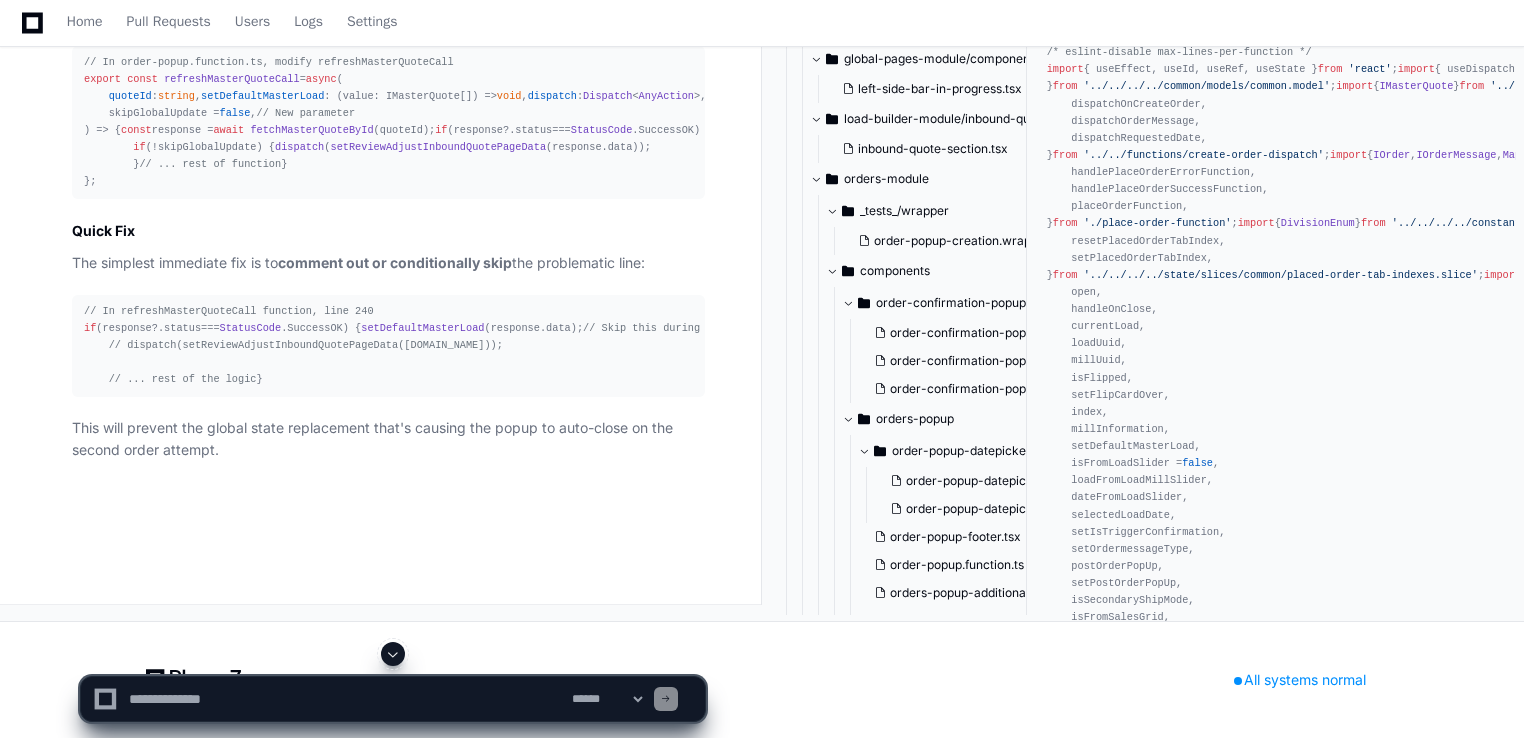 click on "const   handleOnCloseOrderPopUp  = ( isClose =  true ) => {
if  (isClose) {
setOpenOrderPopUp ( false );
clearSelectedRailOptionForOrderPopup ();
resetOrderCardState (dispatch, formState?. orderId );
// Refresh master quote data AFTER closing popup
refreshMasterQuoteCall (
loadData. quoteUuid ,
setDefaultMasterLoad,
dispatch,
orderData,
division,
quoteType,
);
}
};" 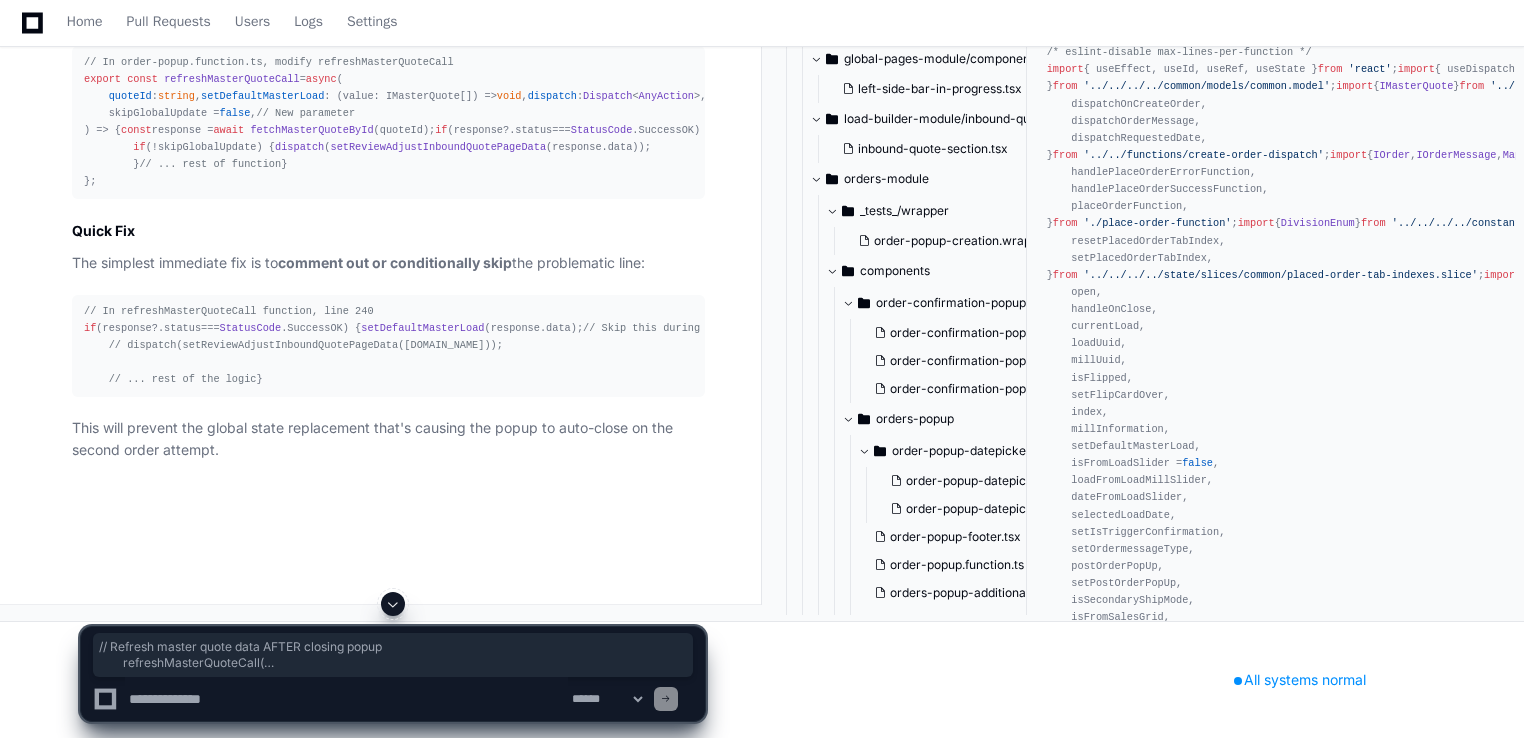 drag, startPoint x: 110, startPoint y: 329, endPoint x: 205, endPoint y: 472, distance: 171.67993 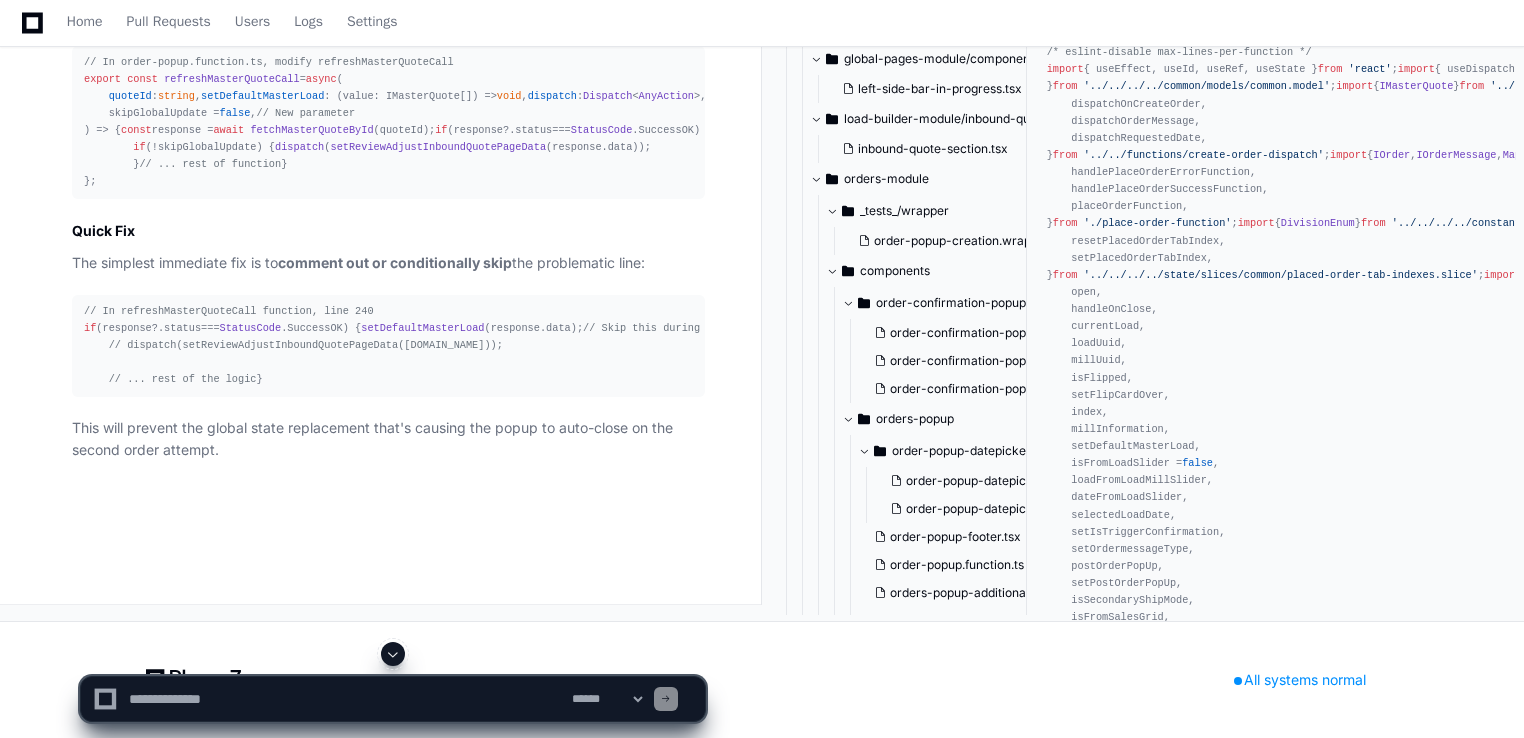 click on "const   handleOnCloseOrderPopUp  = ( isClose =  true ) => {
if  (isClose) {
setOpenOrderPopUp ( false );
clearSelectedRailOptionForOrderPopup ();
resetOrderCardState (dispatch, formState?. orderId );
// Refresh master quote data AFTER closing popup
refreshMasterQuoteCall (
loadData. quoteUuid ,
setDefaultMasterLoad,
dispatch,
orderData,
division,
quoteType,
);
}
};" 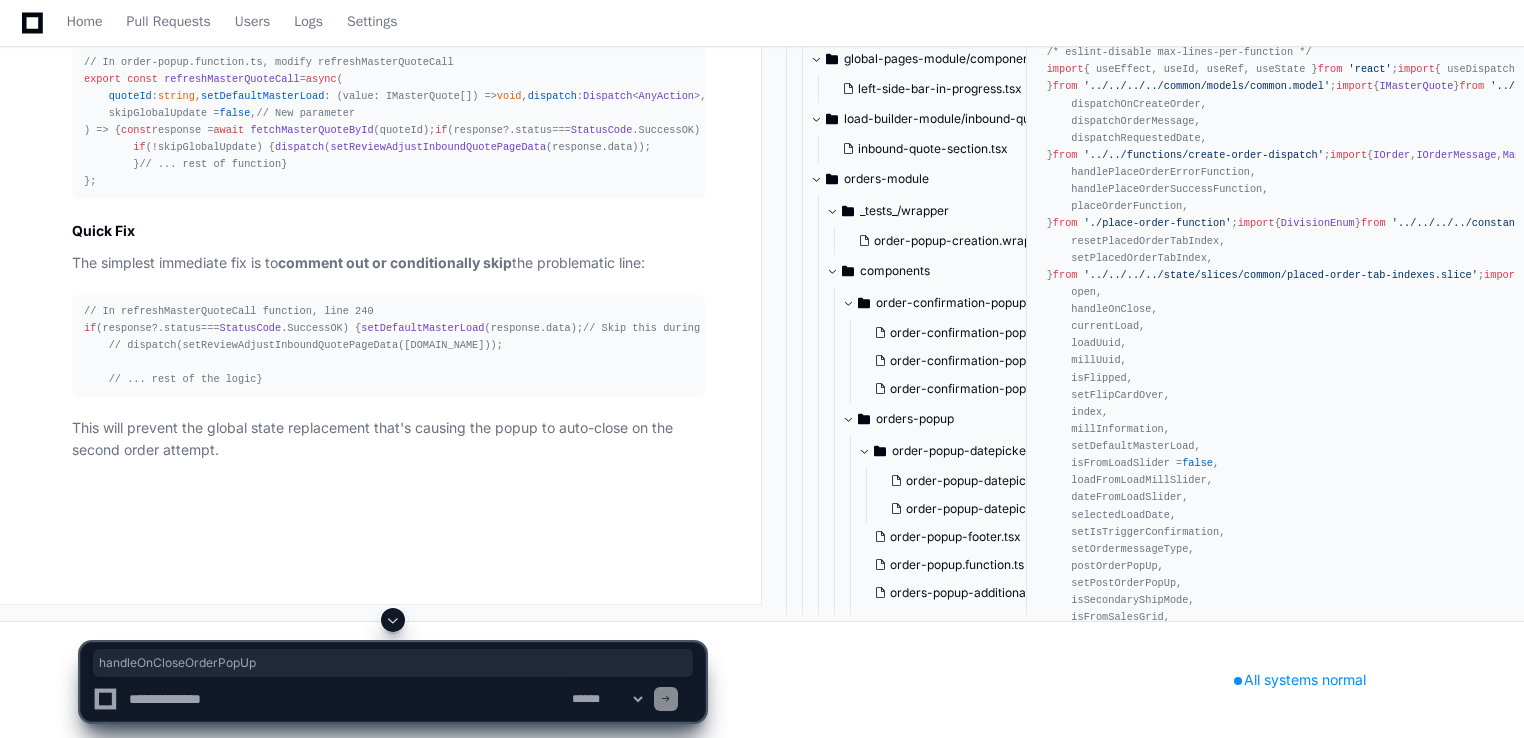 click on "handleOnCloseOrderPopUp" 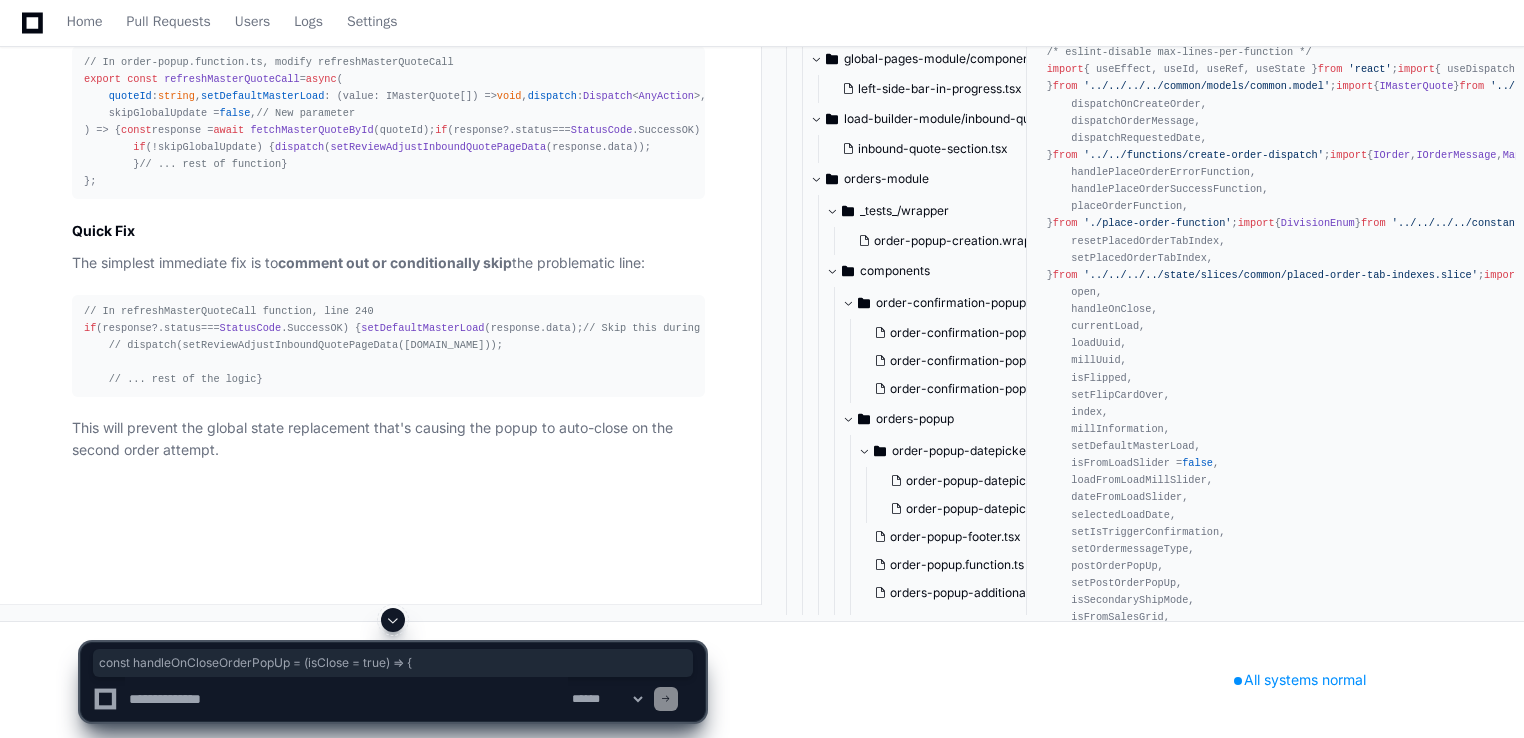 drag, startPoint x: 400, startPoint y: 230, endPoint x: 72, endPoint y: 232, distance: 328.0061 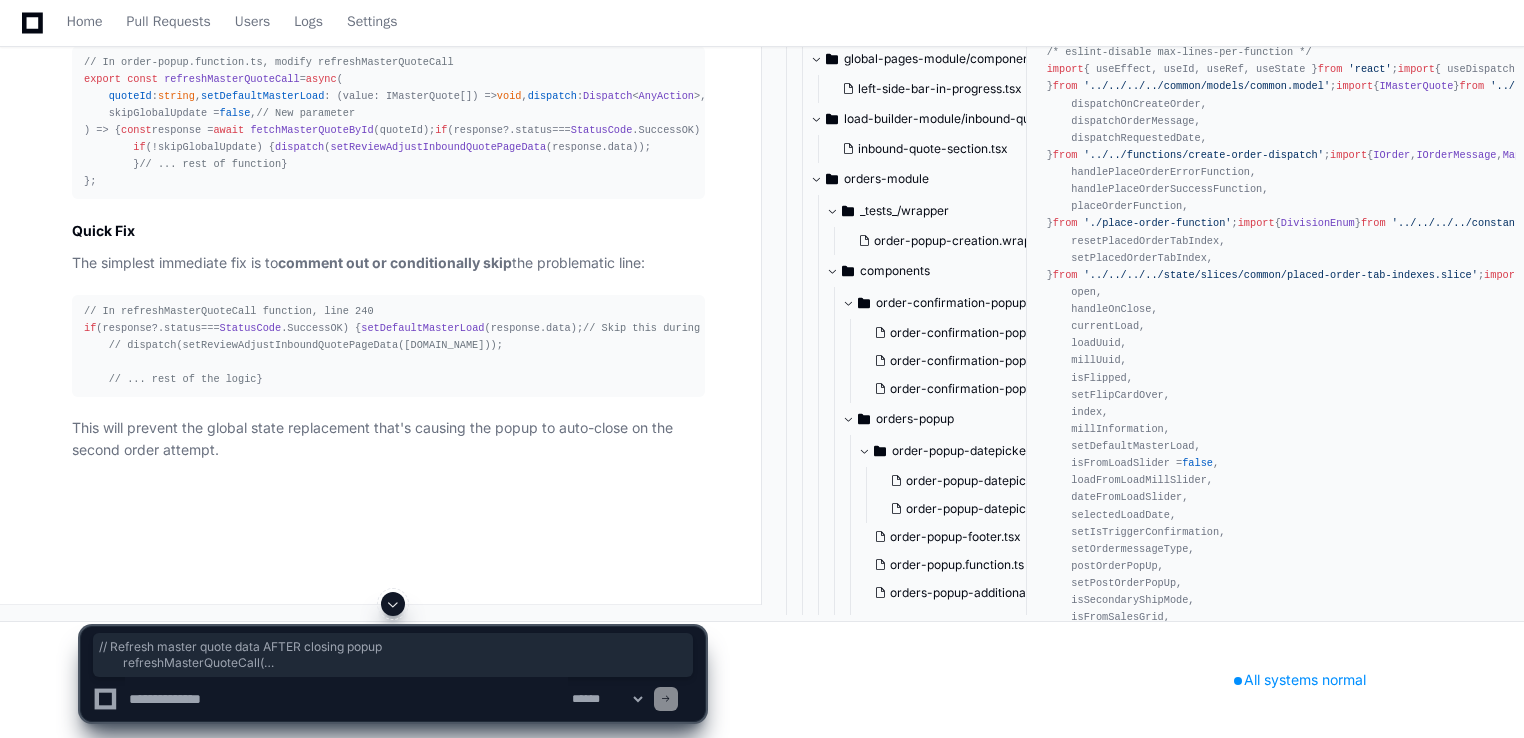 drag, startPoint x: 113, startPoint y: 333, endPoint x: 248, endPoint y: 470, distance: 192.33824 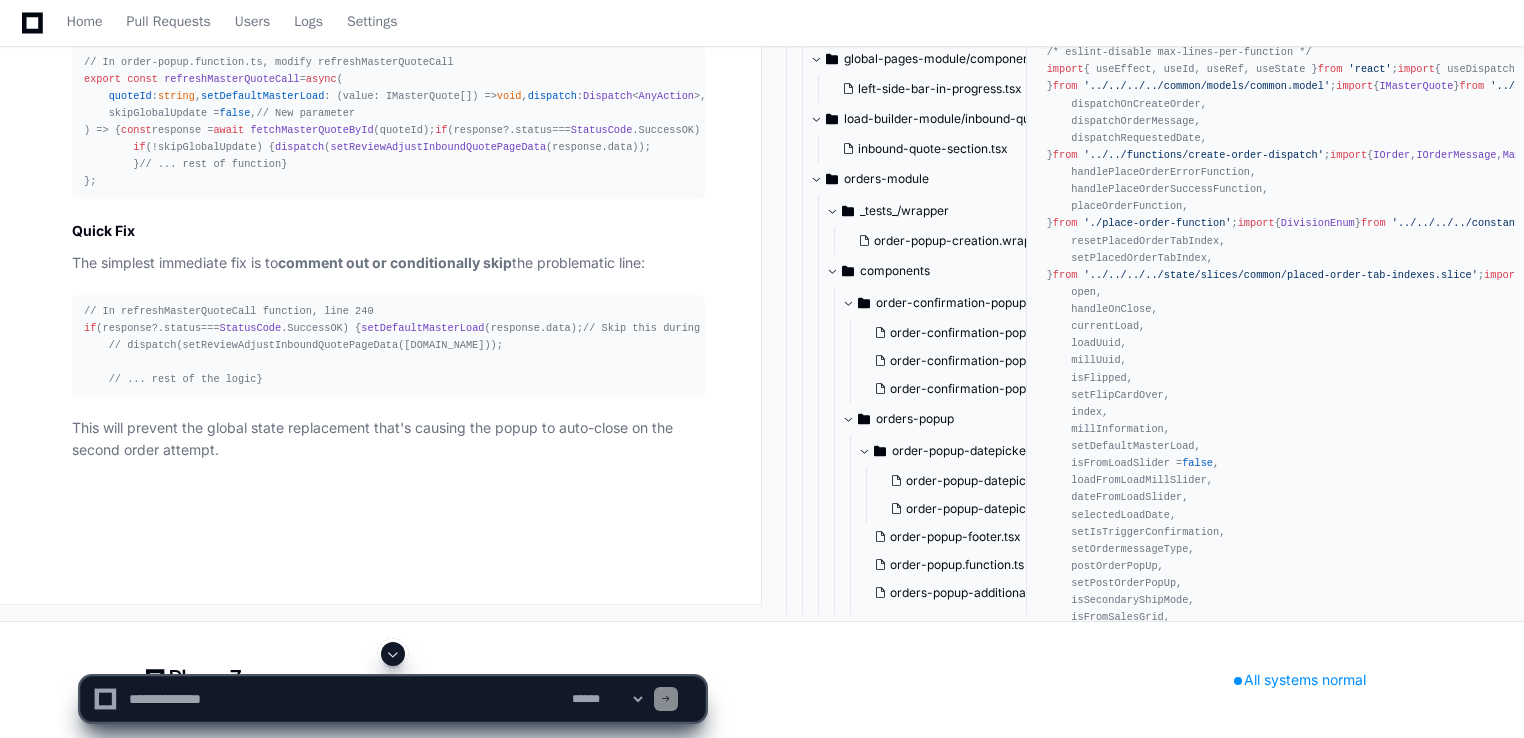 scroll, scrollTop: 14121, scrollLeft: 0, axis: vertical 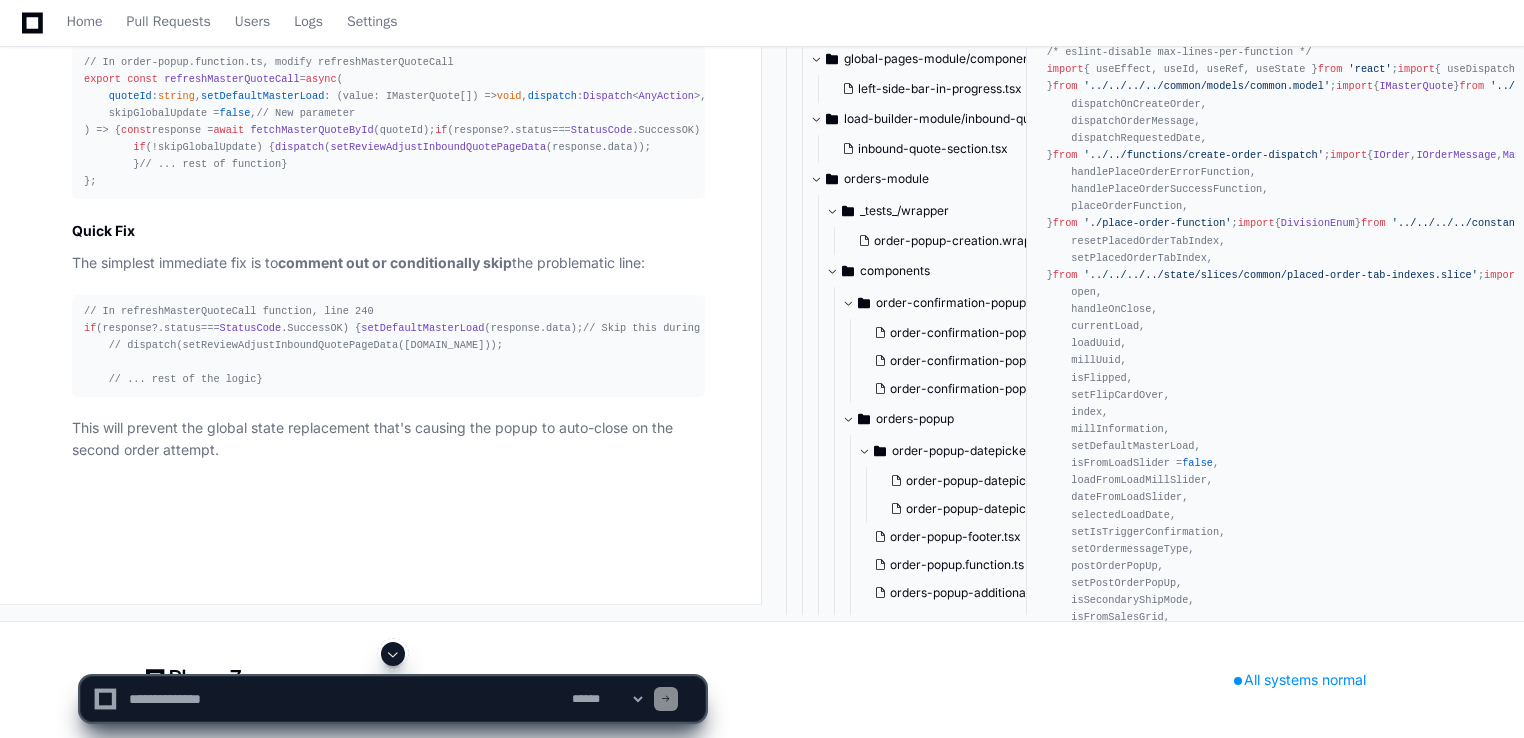click on "// In CreateOrder component, around line 283
if  (!masterQuoteMergeFlag && !postOrderPopUp && !ordersData. length ) {
updateMasterQuoteMergeEventFlag ( false );
refreshMasterQuoteCall (
loadData. quoteUuid ,
setDefaultMasterLoad,
dispatch,
orderData,
division,
quoteType,
);
}" 